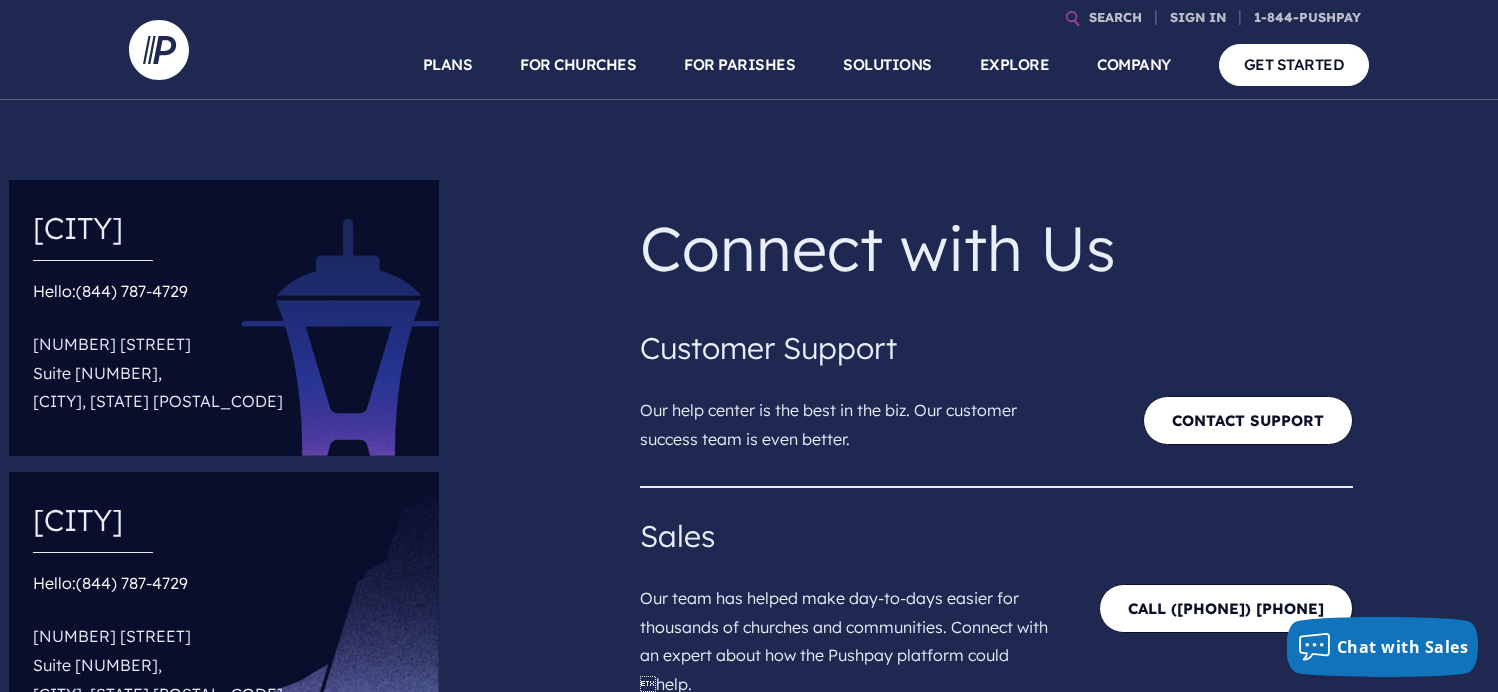 scroll, scrollTop: 0, scrollLeft: 0, axis: both 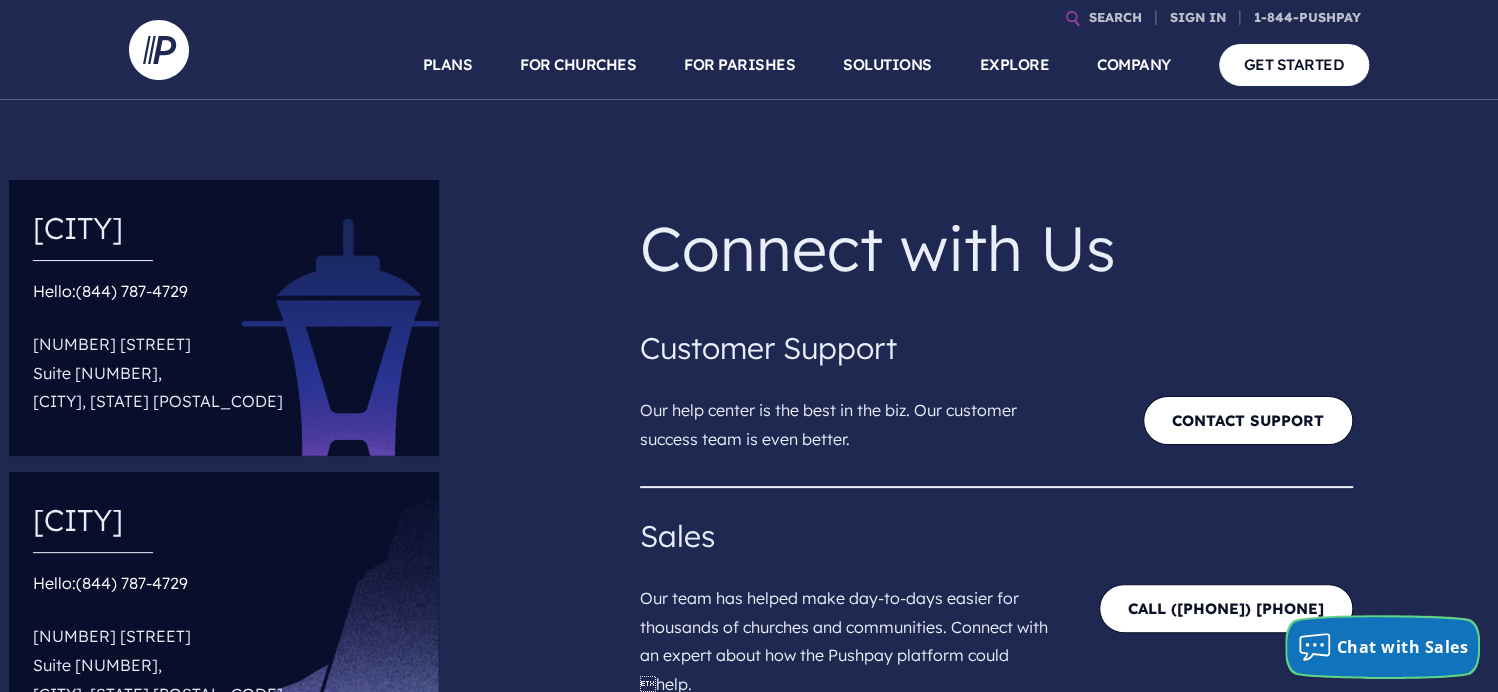click on "Chat with Sales" at bounding box center [1403, 647] 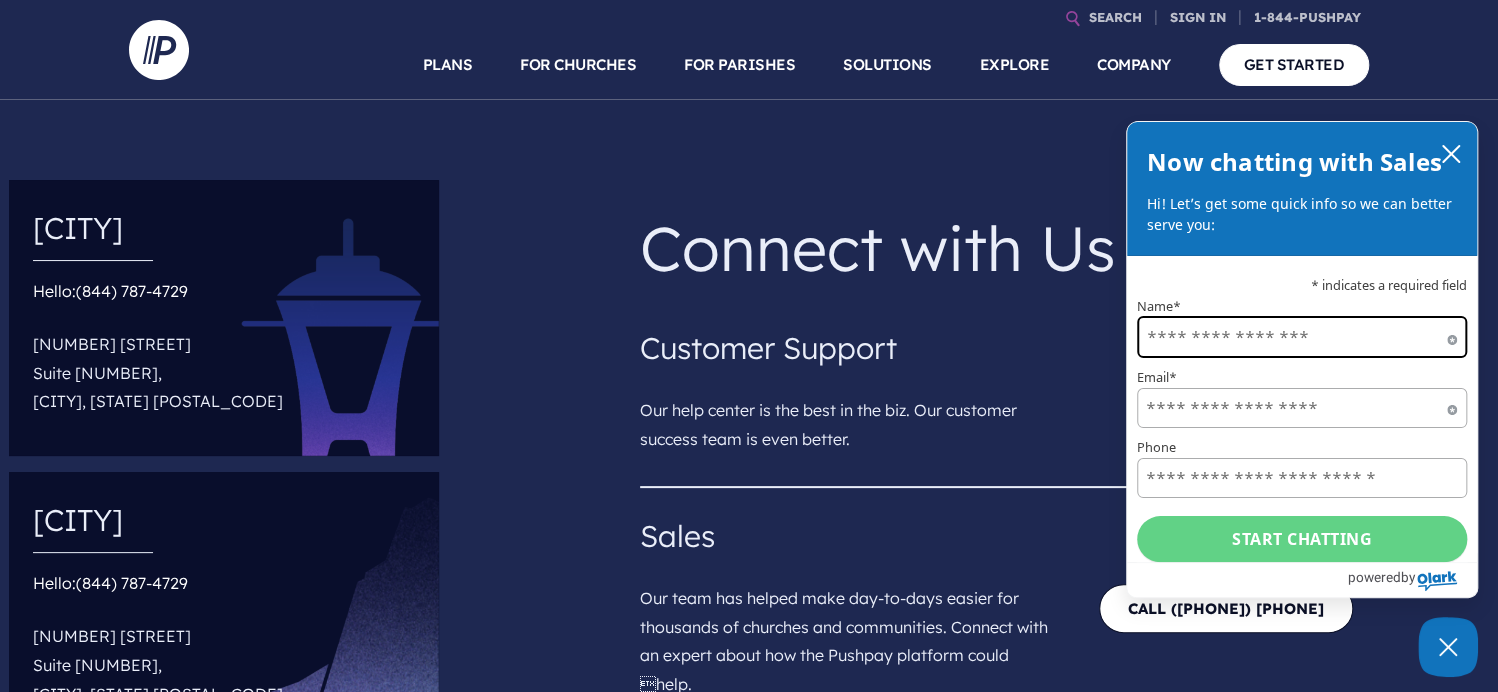 click on "Name*" at bounding box center (1302, 337) 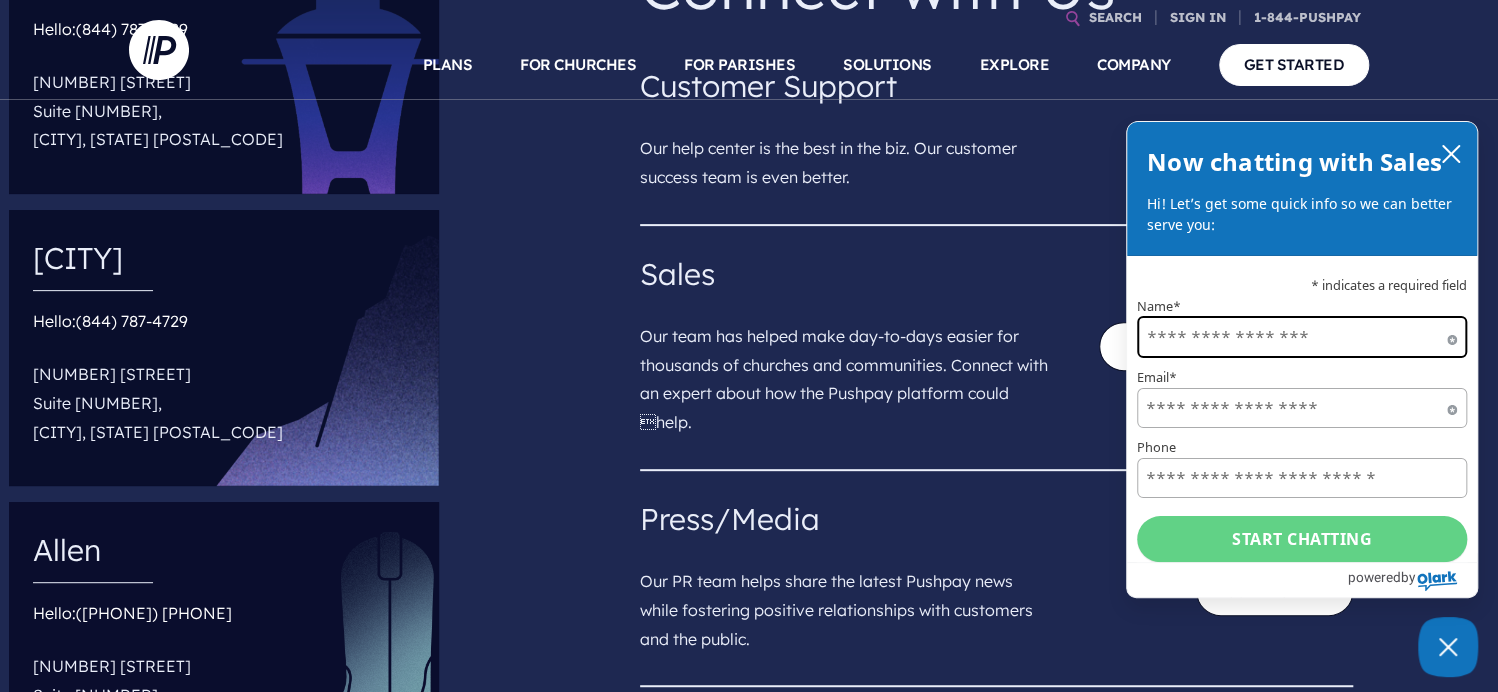 scroll, scrollTop: 0, scrollLeft: 0, axis: both 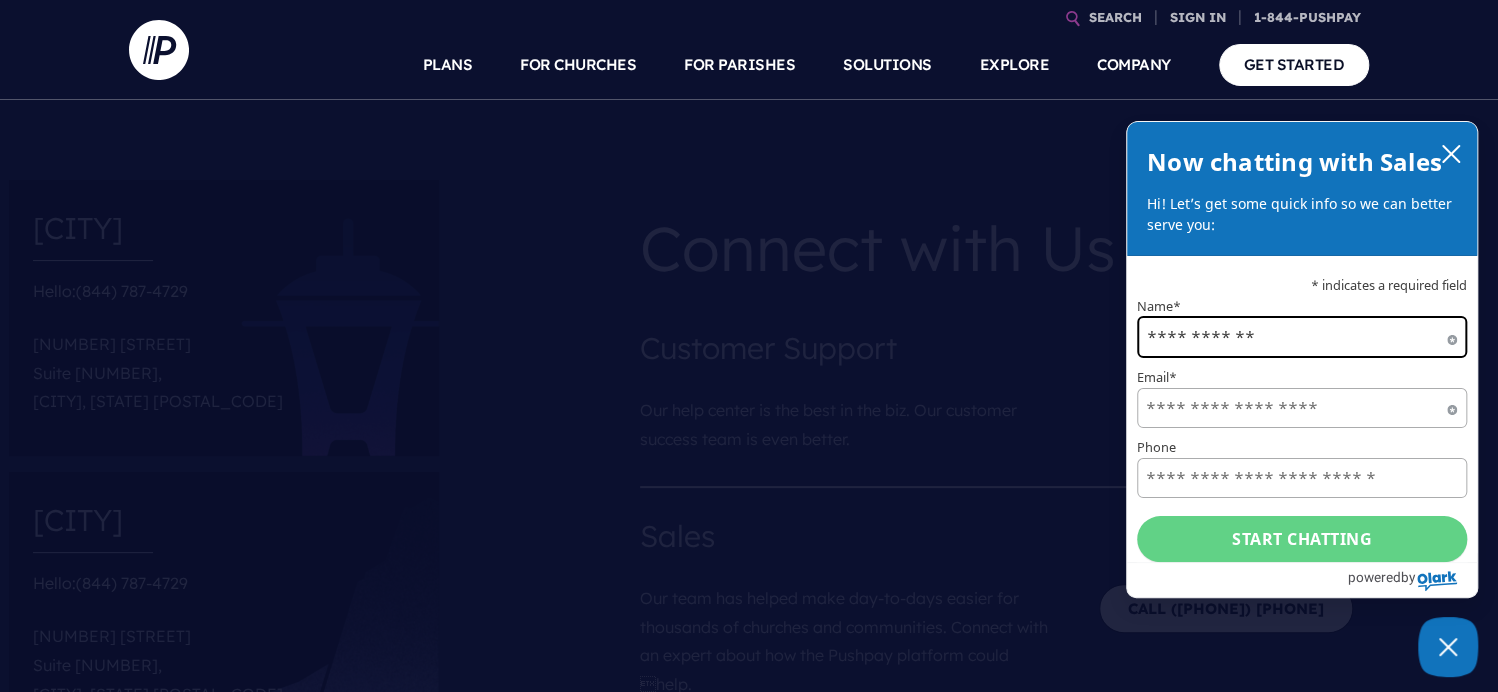 type on "**********" 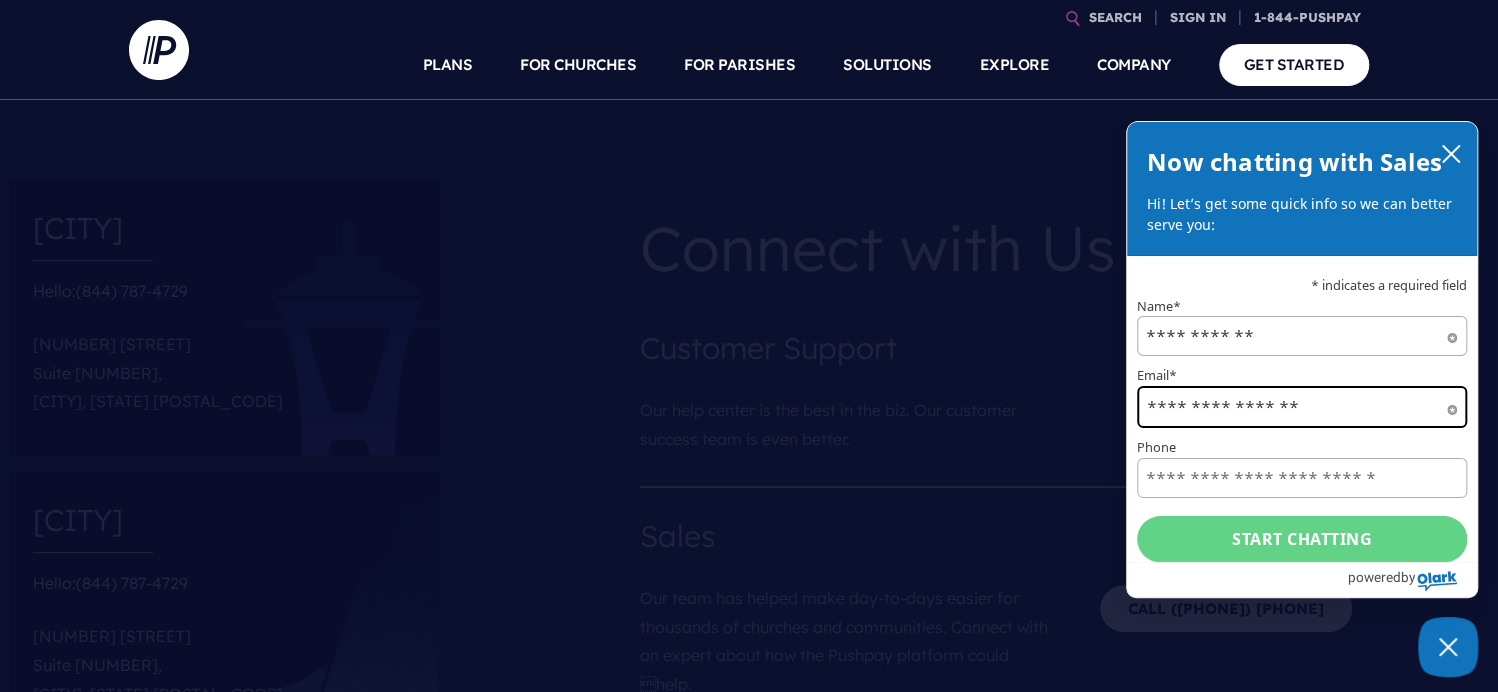 type on "**********" 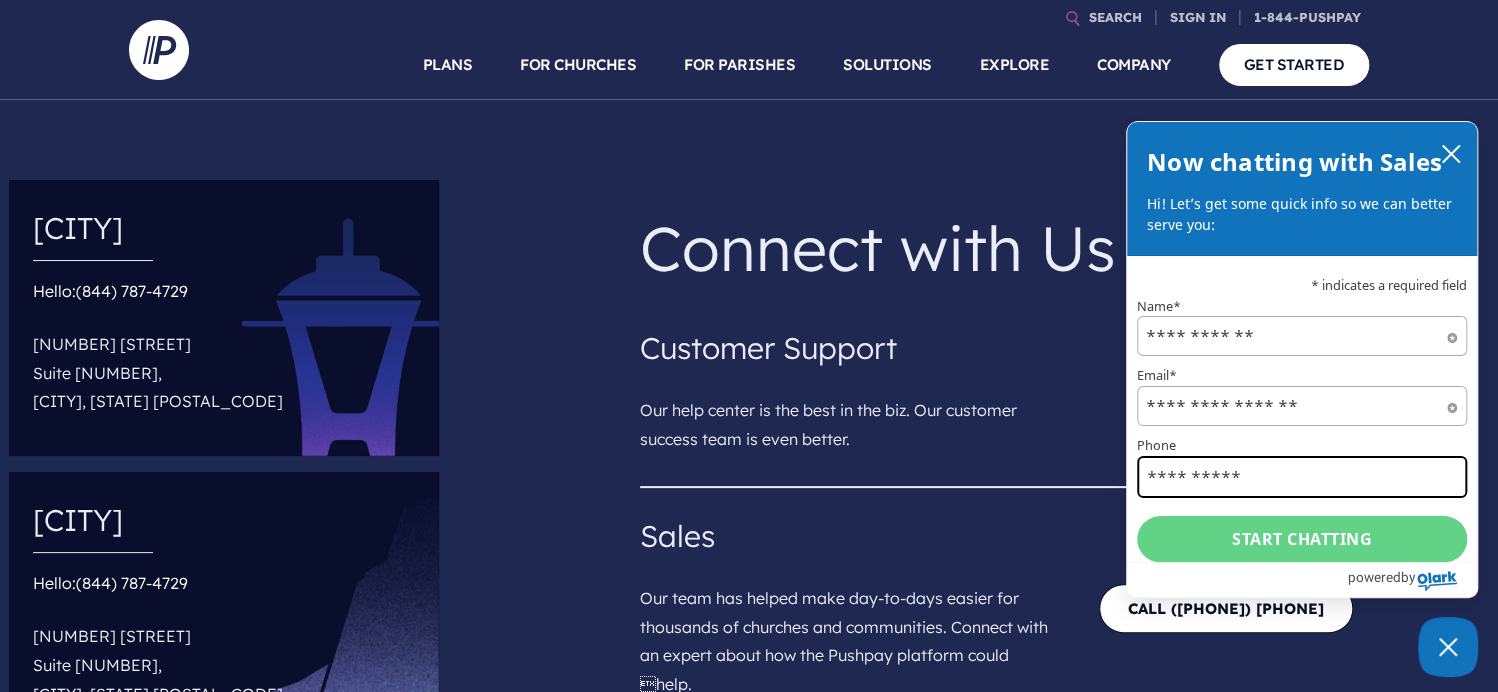 type on "**********" 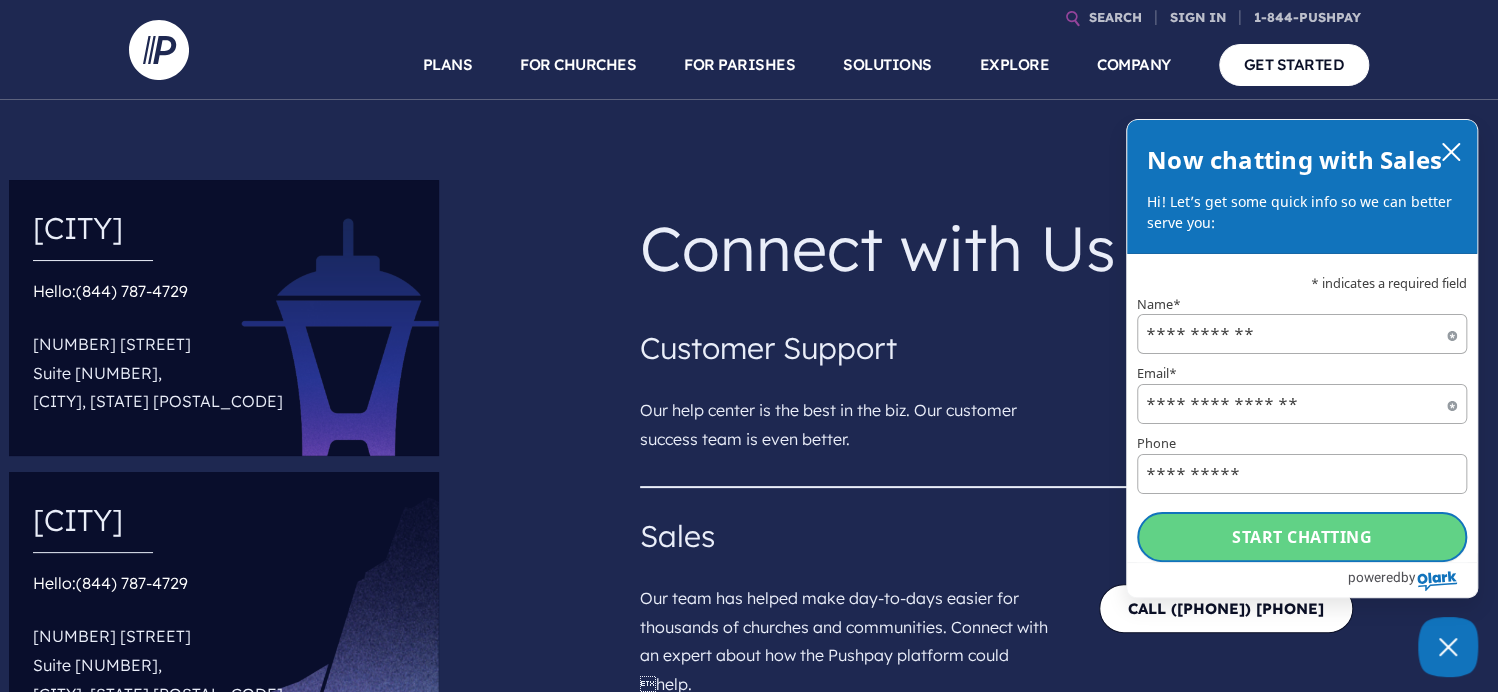 click on "Start chatting" at bounding box center [1302, 537] 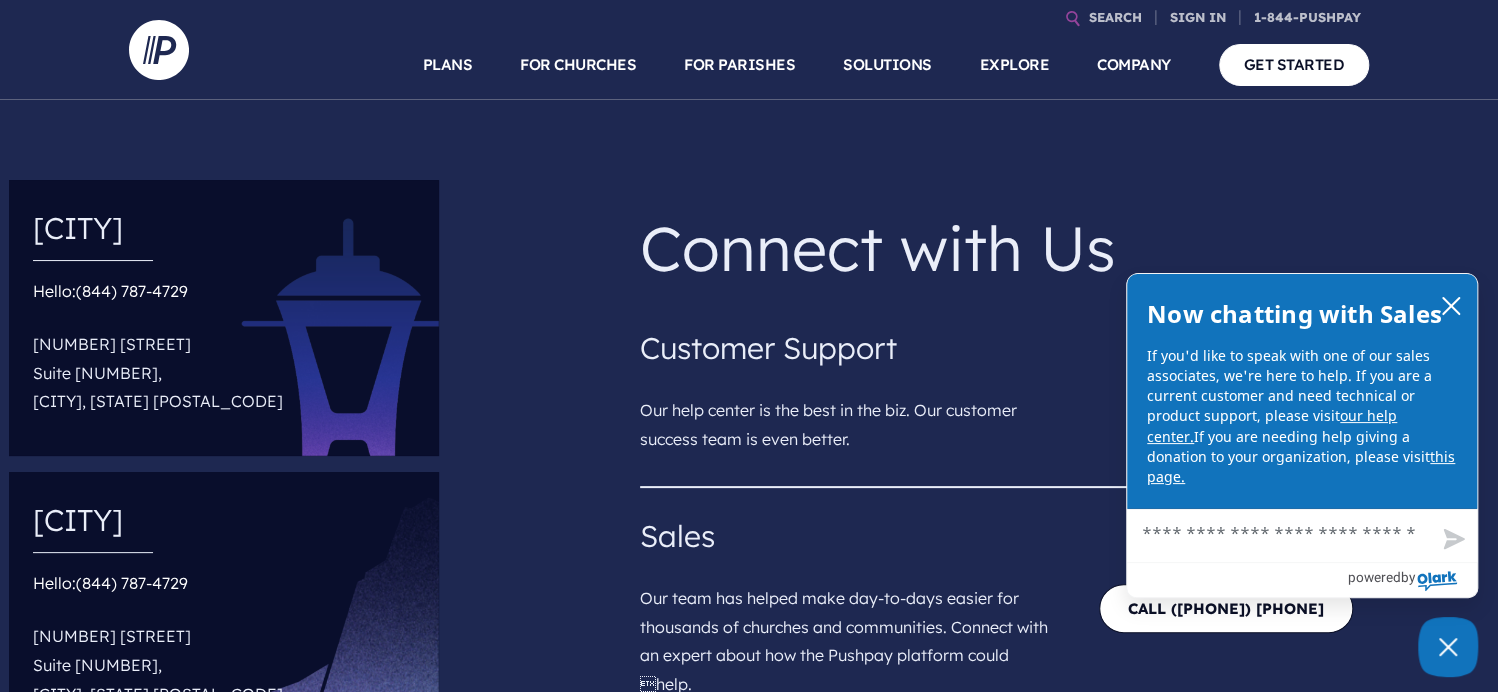 click on "Chat with Sales" at bounding box center [1302, 536] 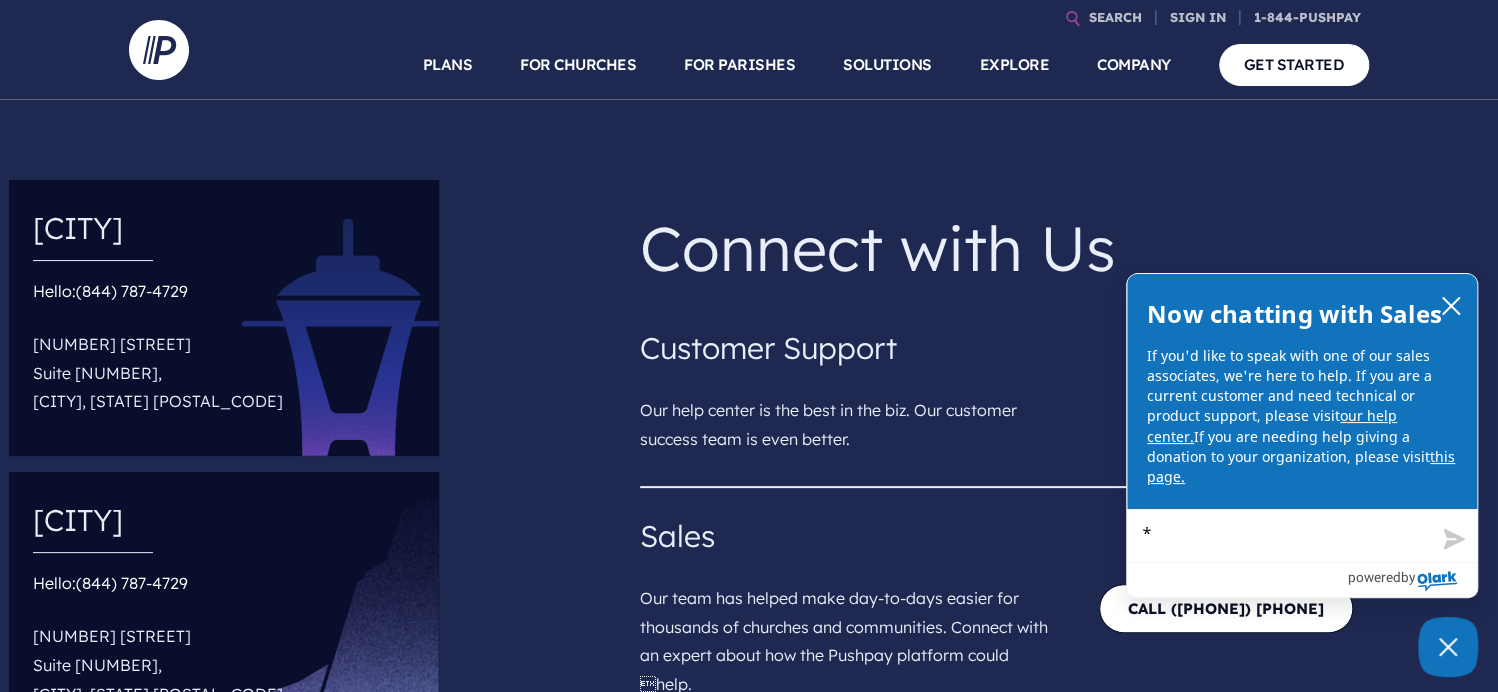 type on "**" 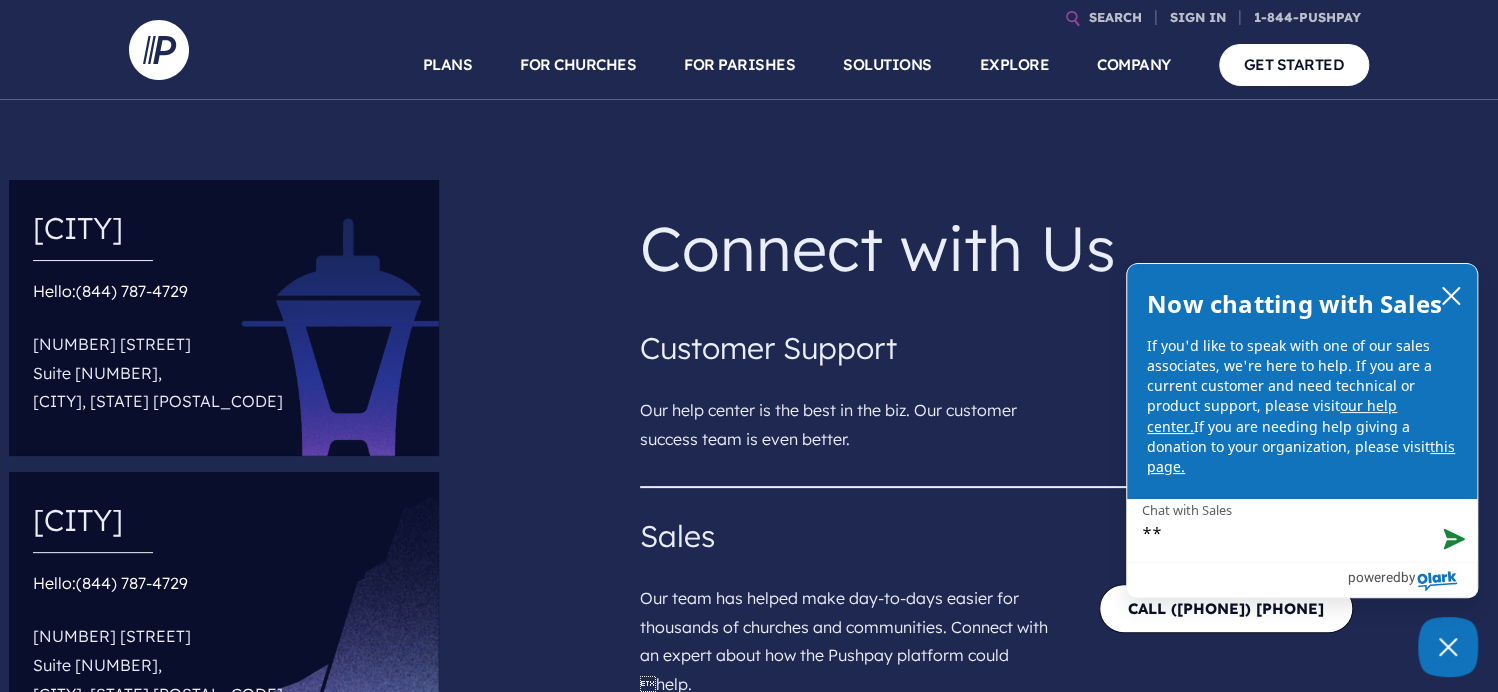 type on "***" 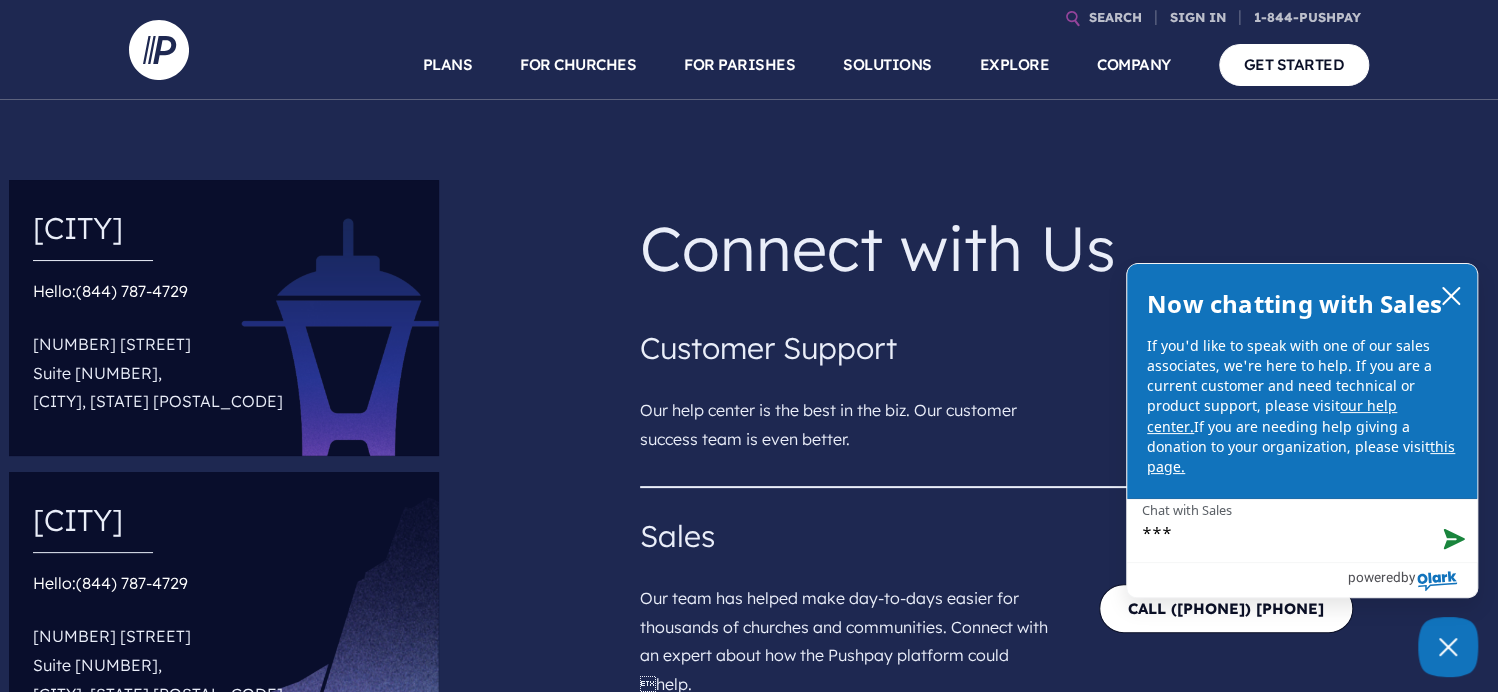type on "****" 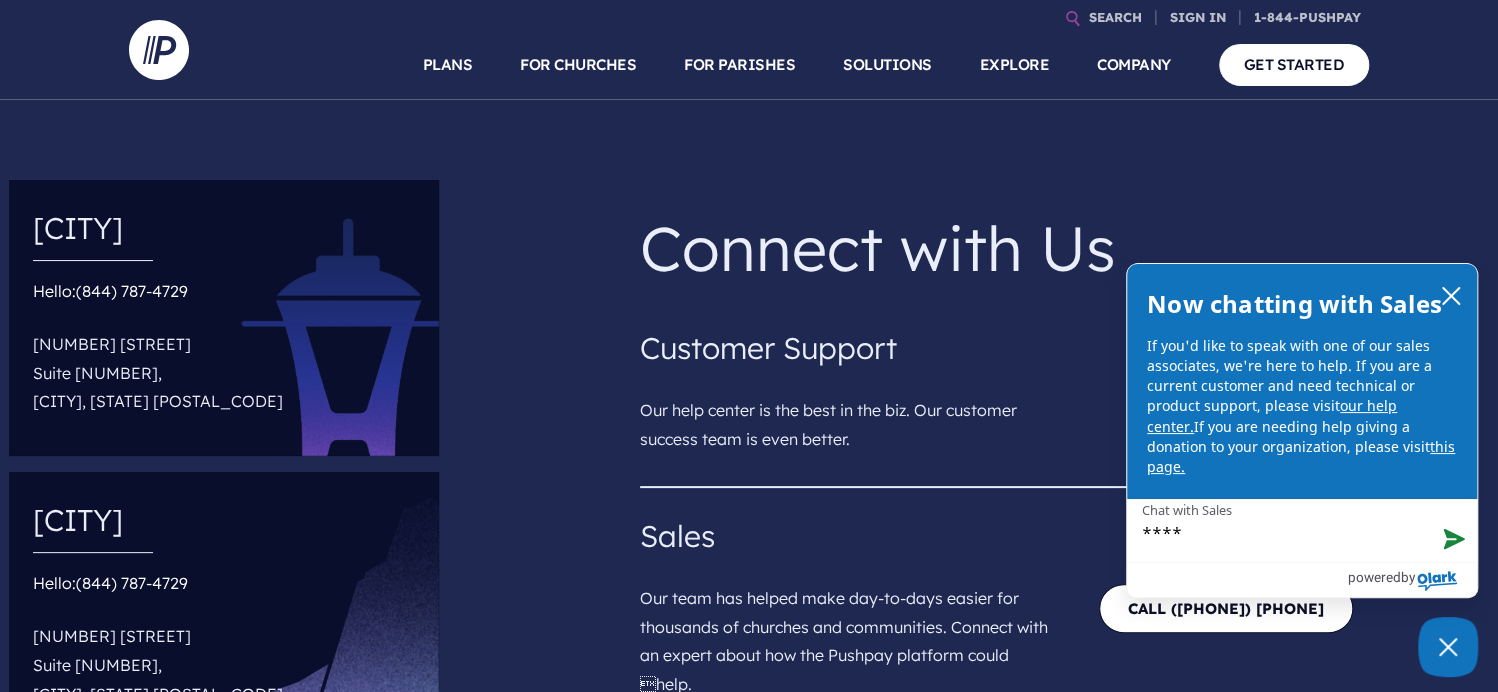type on "*****" 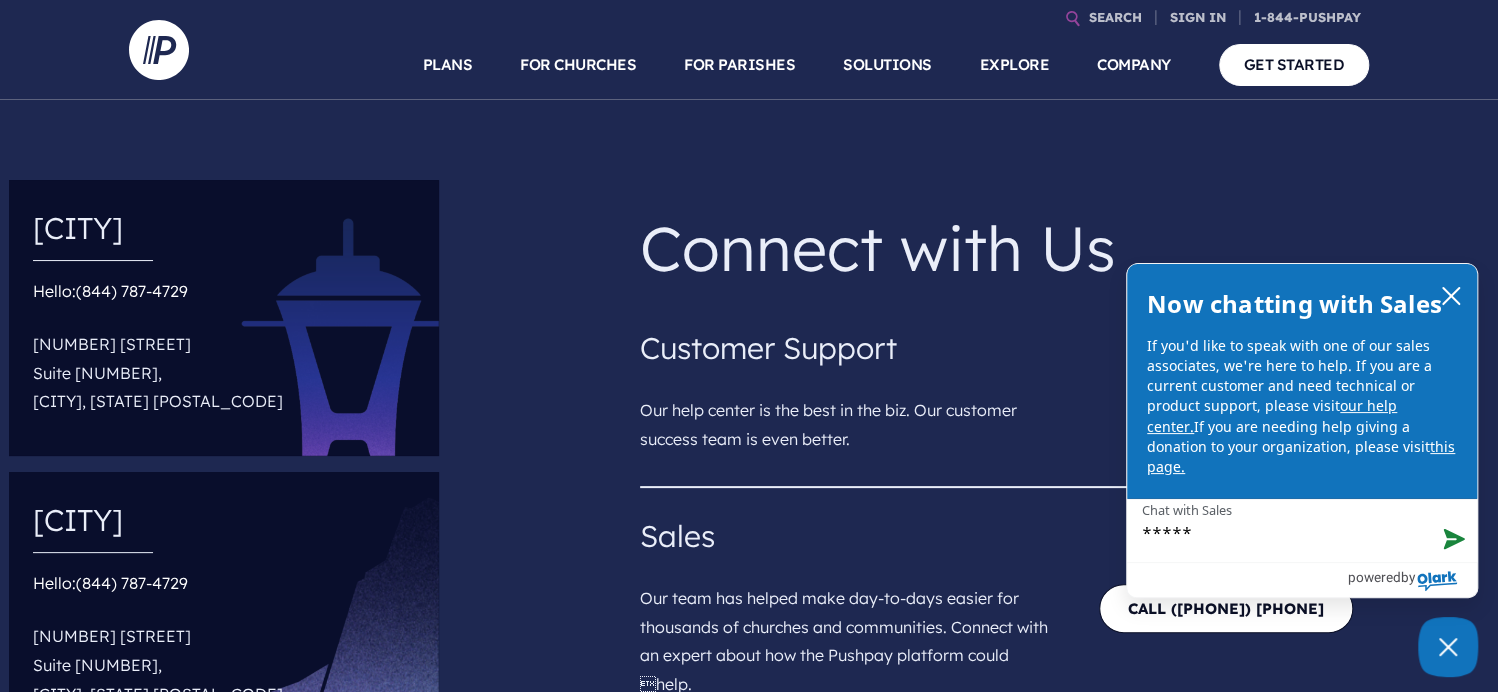 type 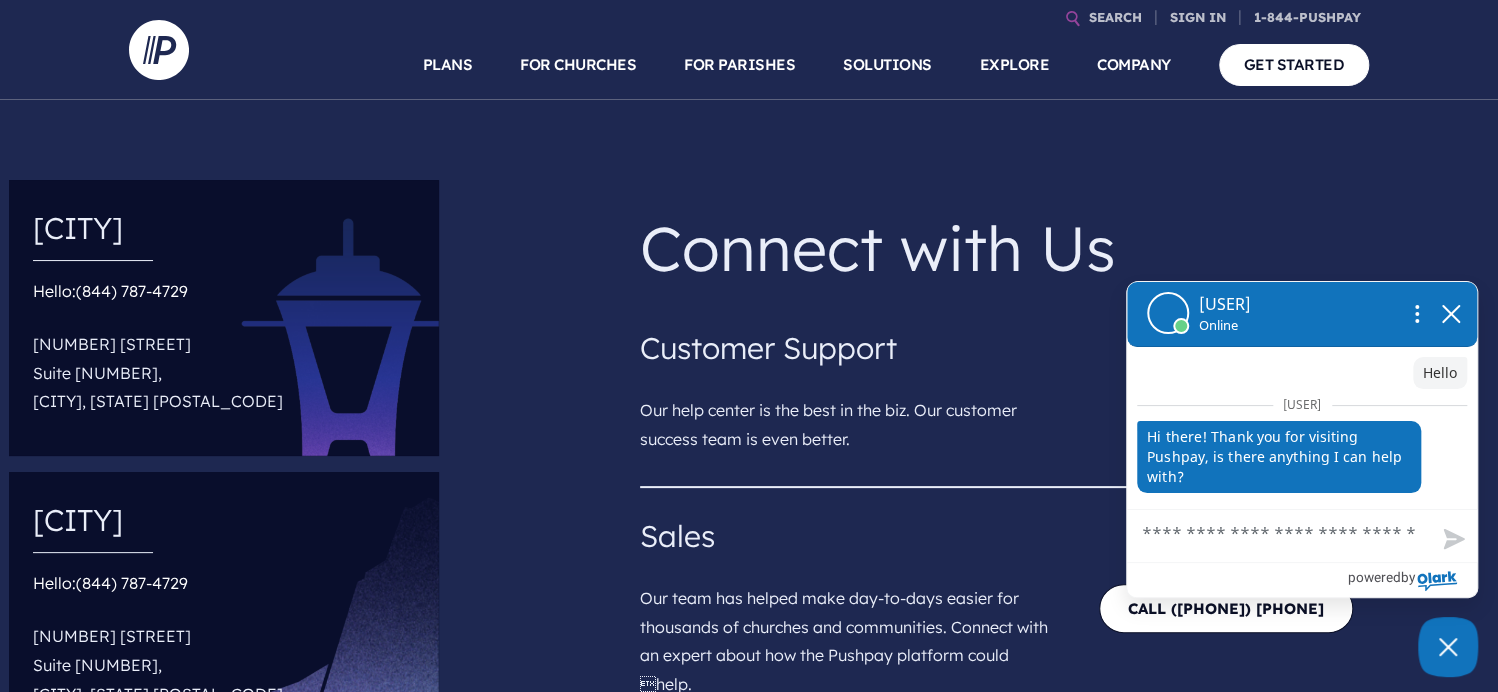 type on "*" 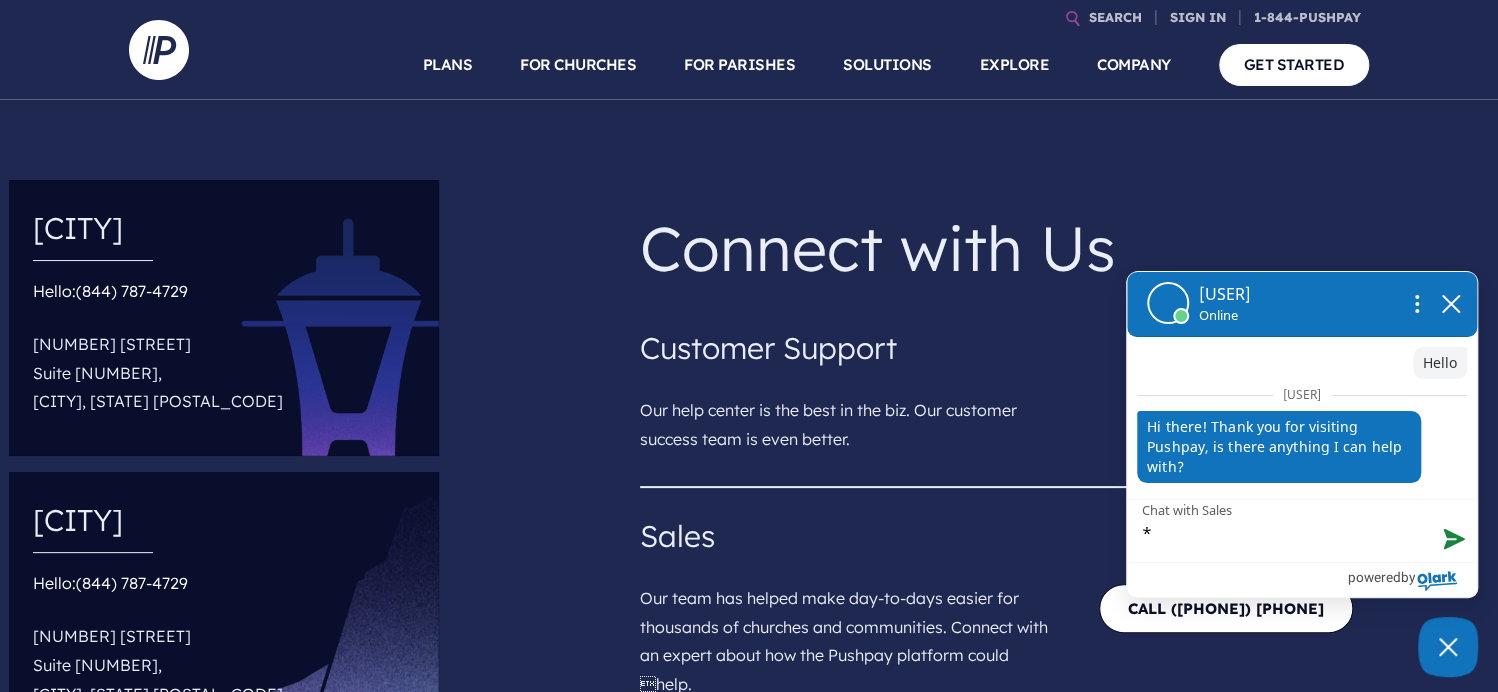 type on "*" 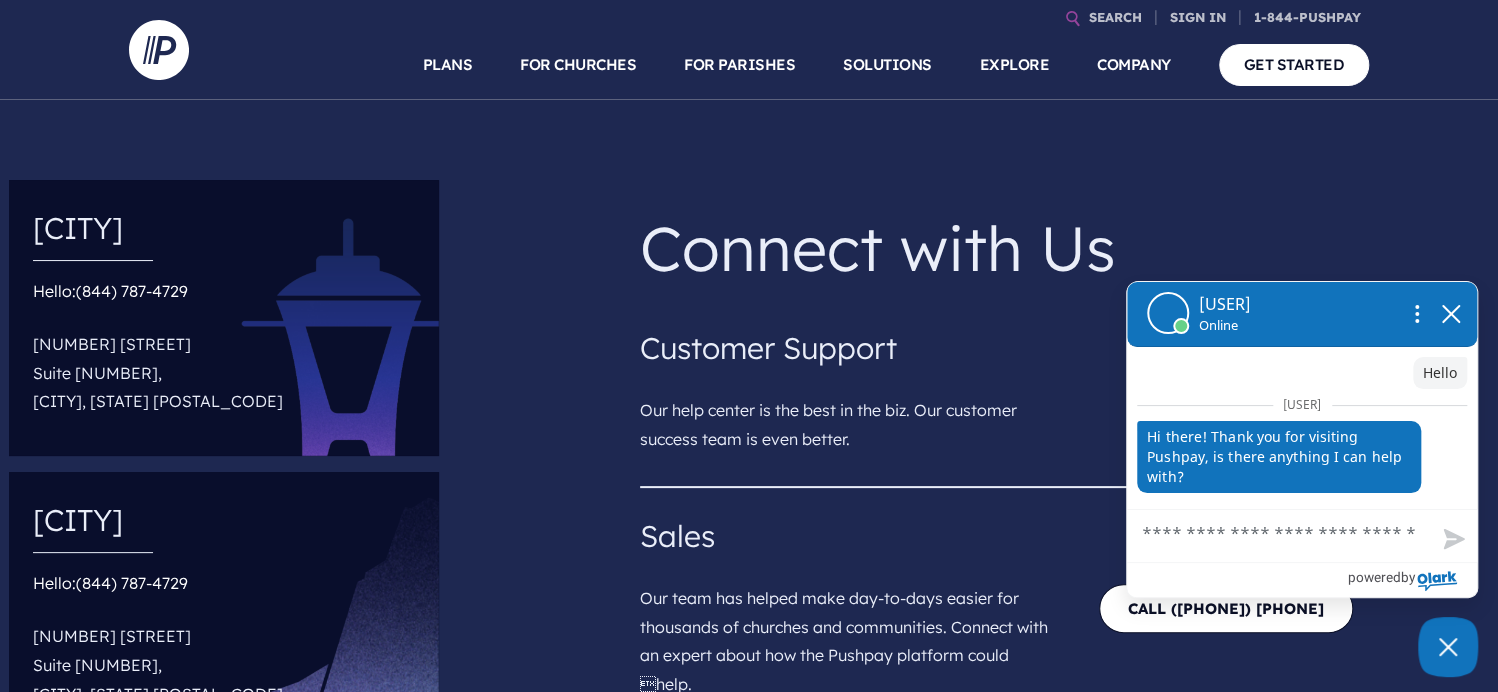 type on "*" 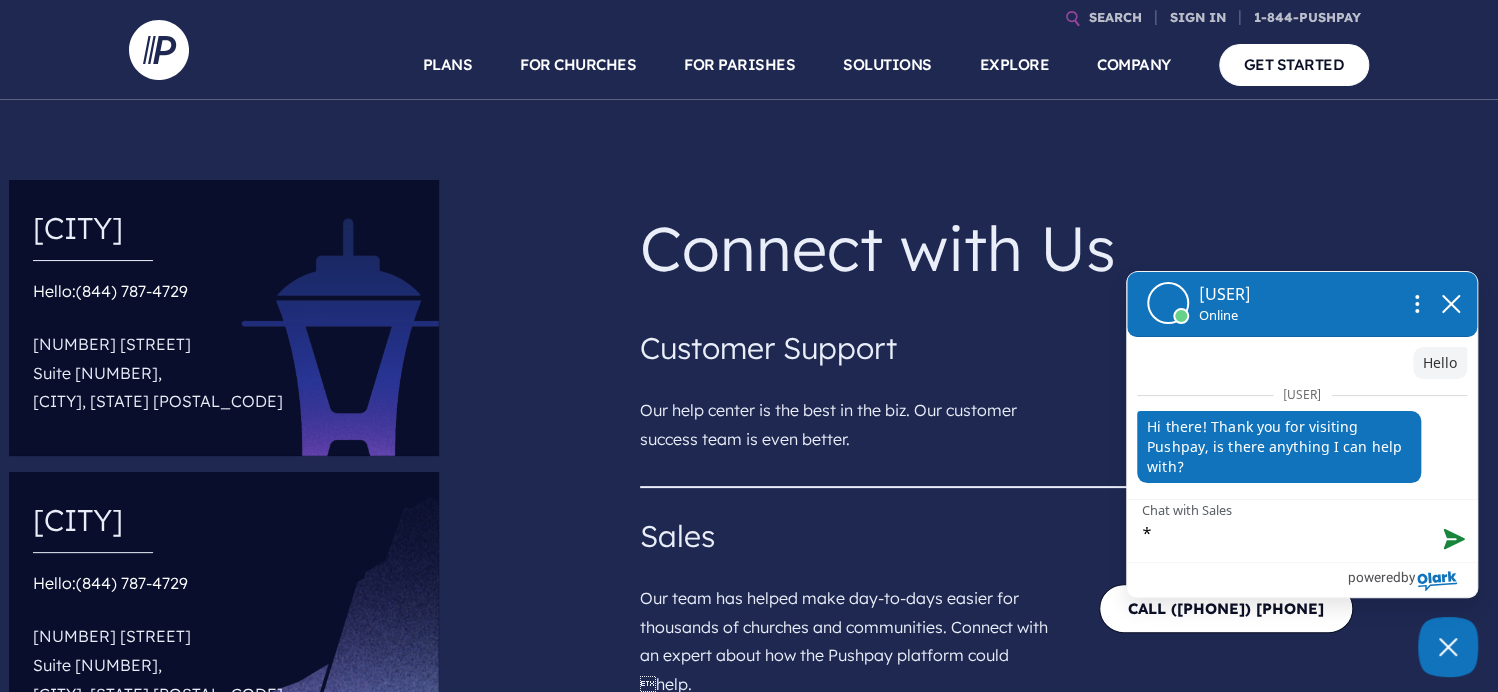 type on "*" 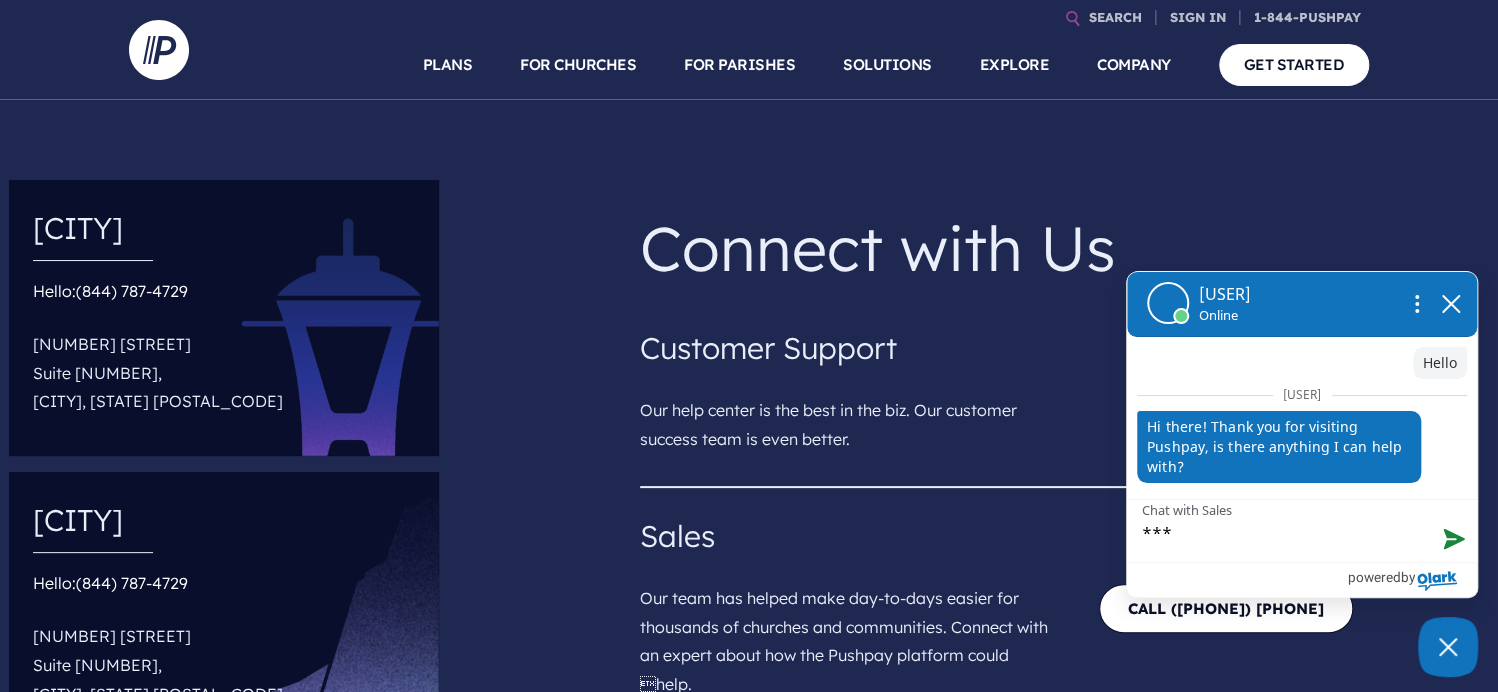 type on "****" 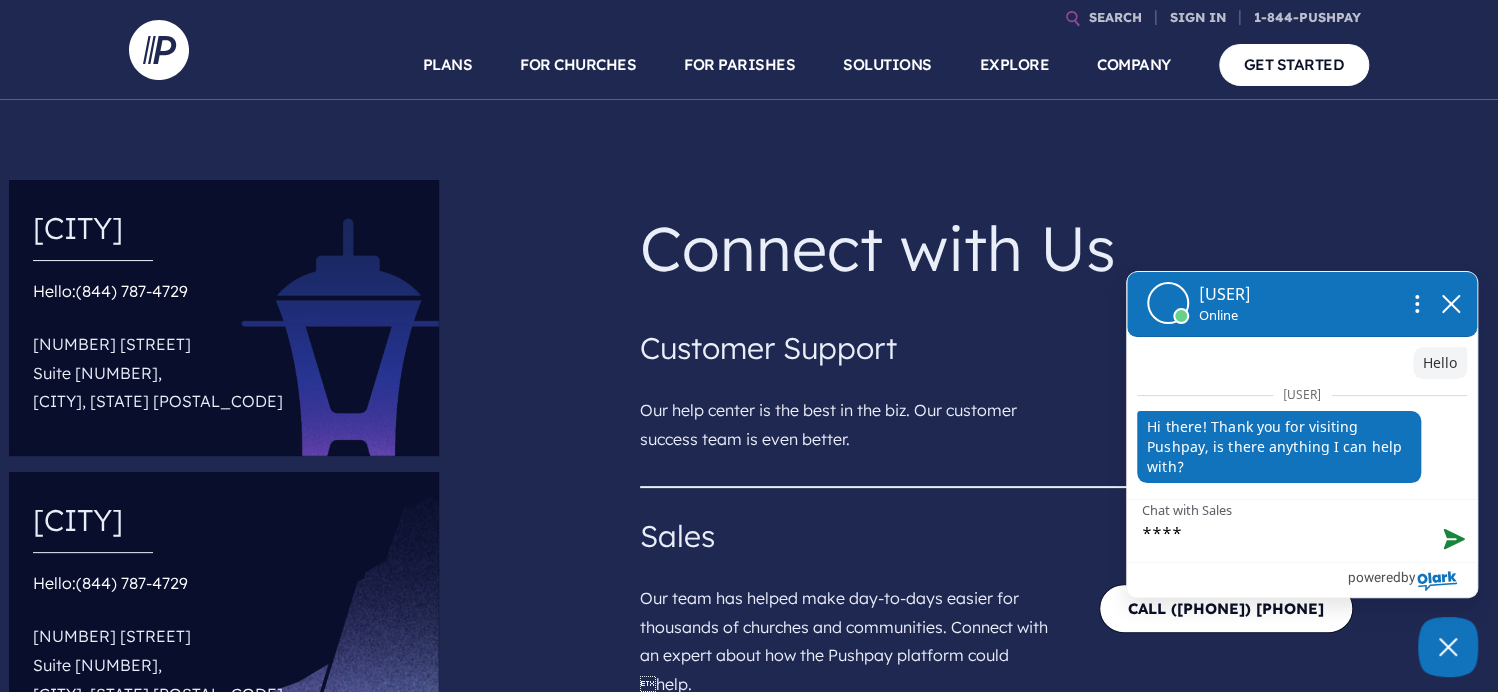type on "*****" 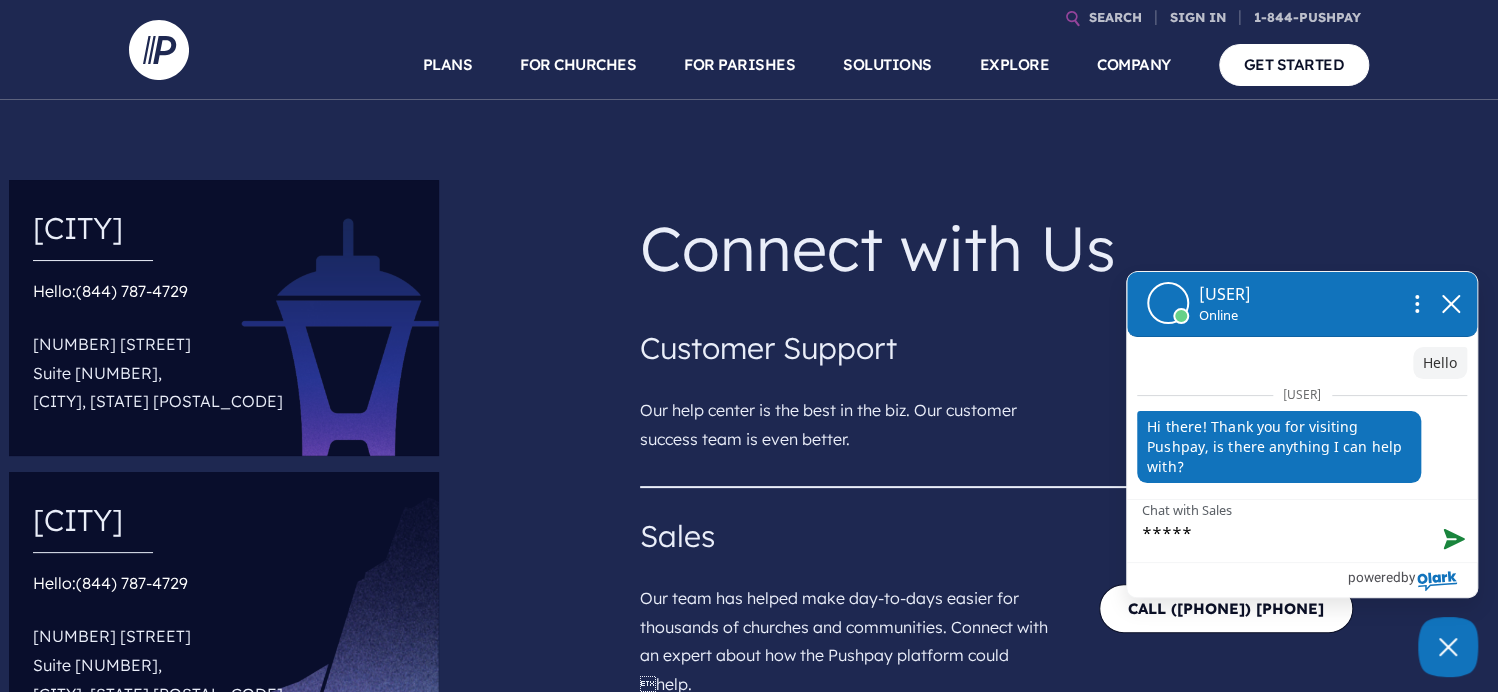 type on "******" 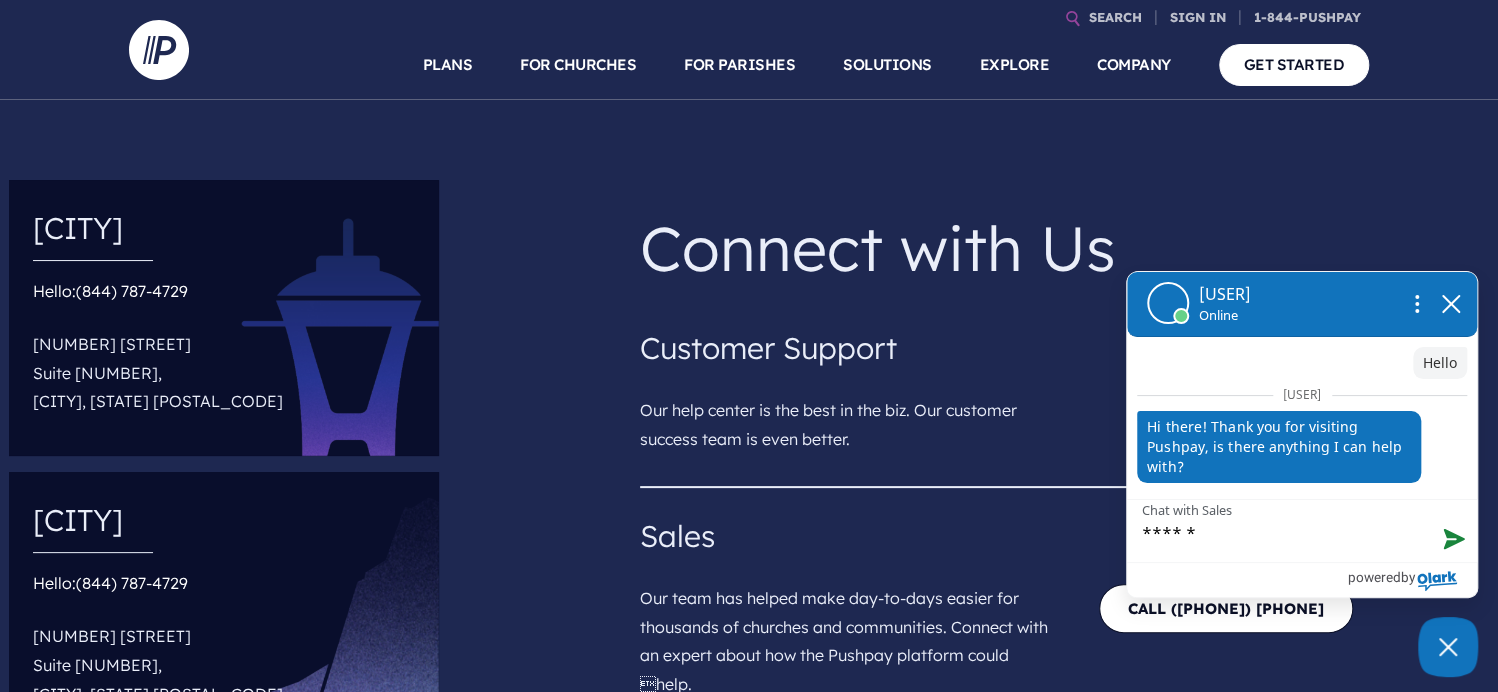 type on "******" 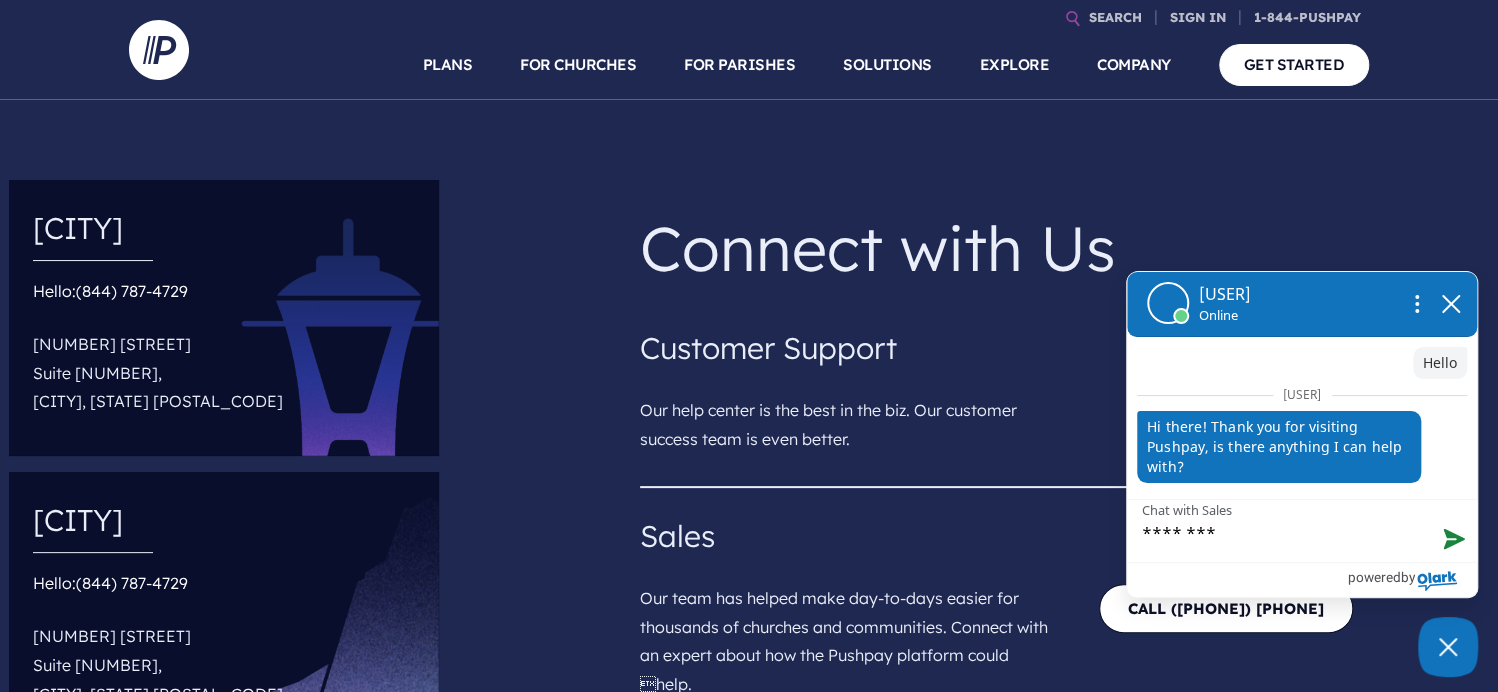 type on "*********" 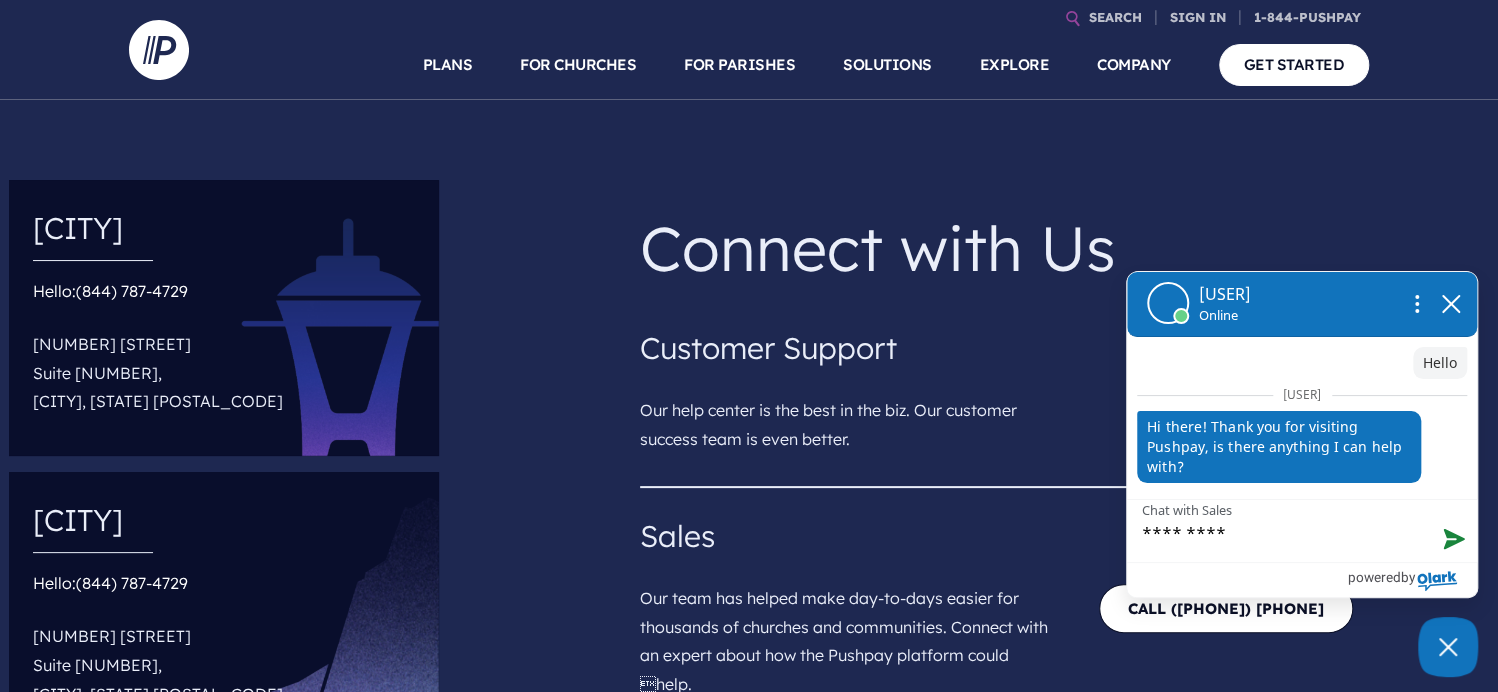 type on "**********" 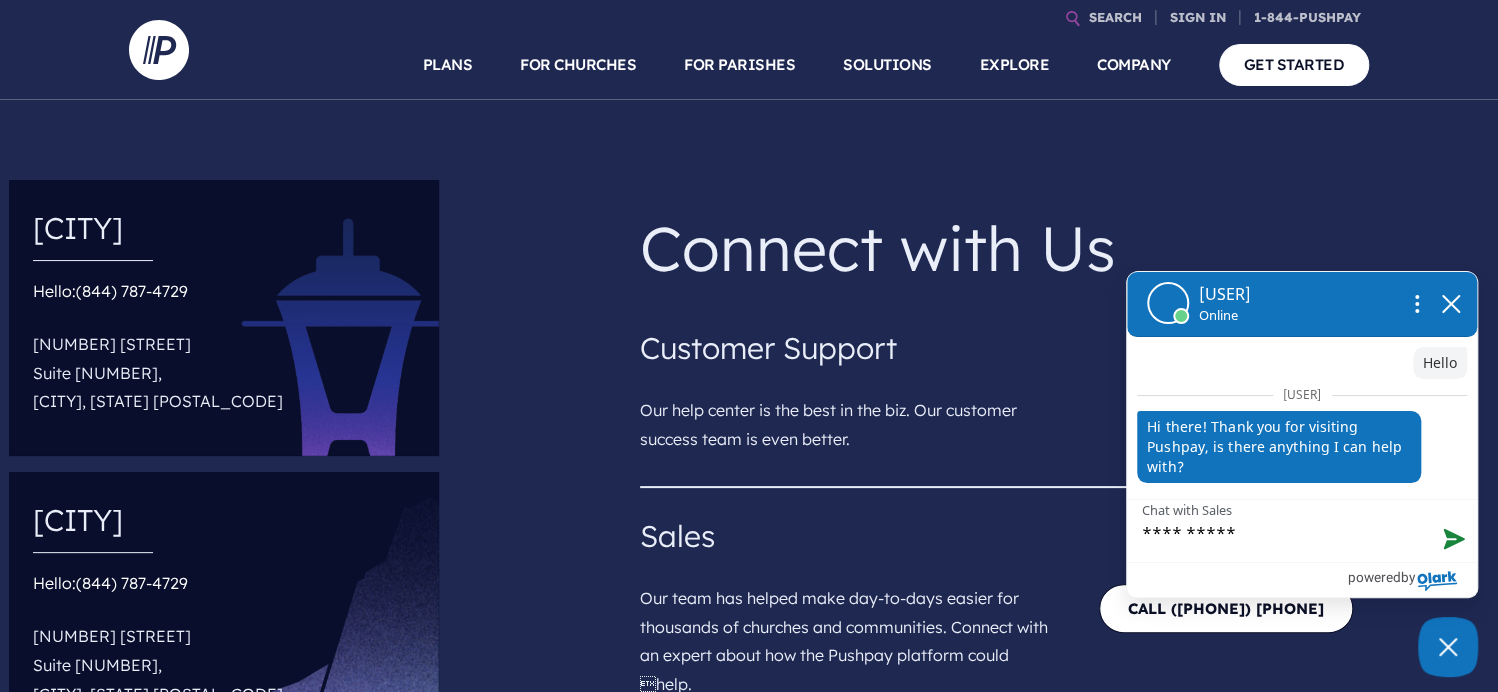 type on "**********" 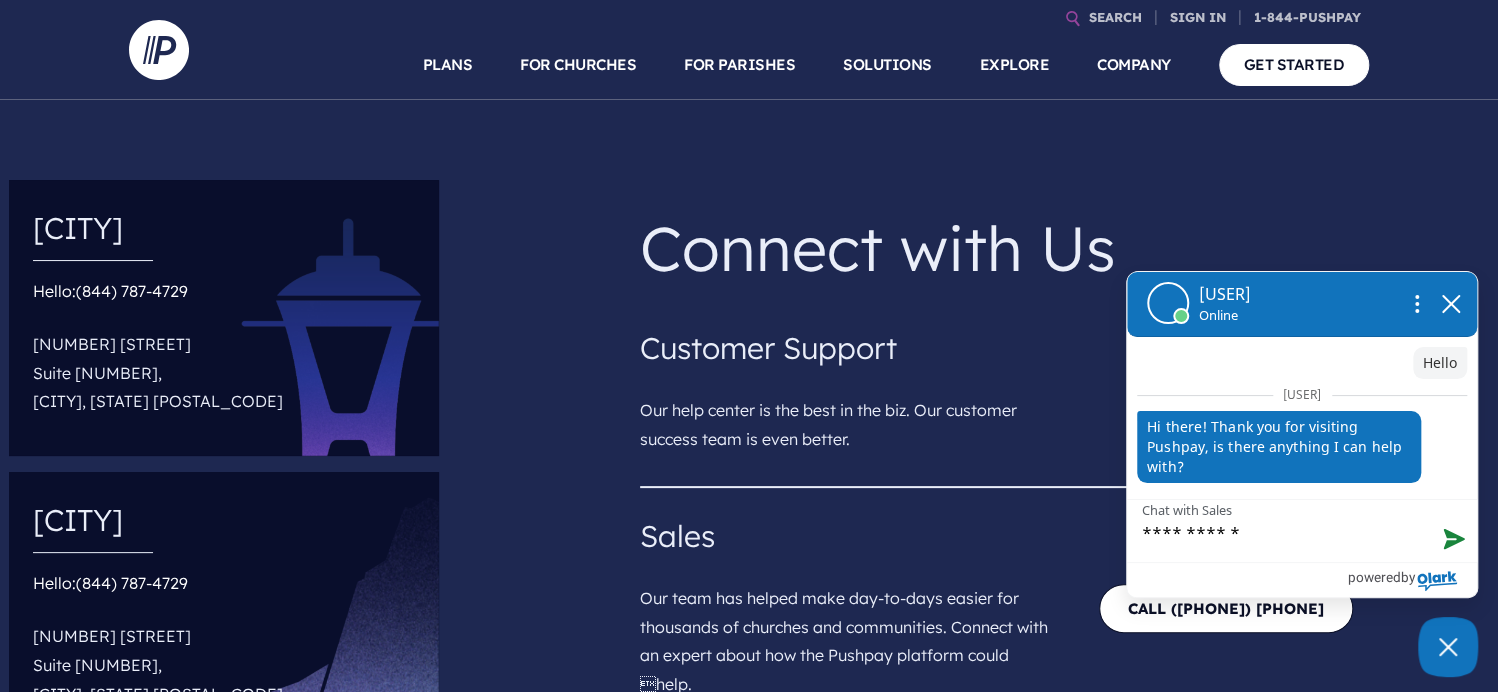 type on "**********" 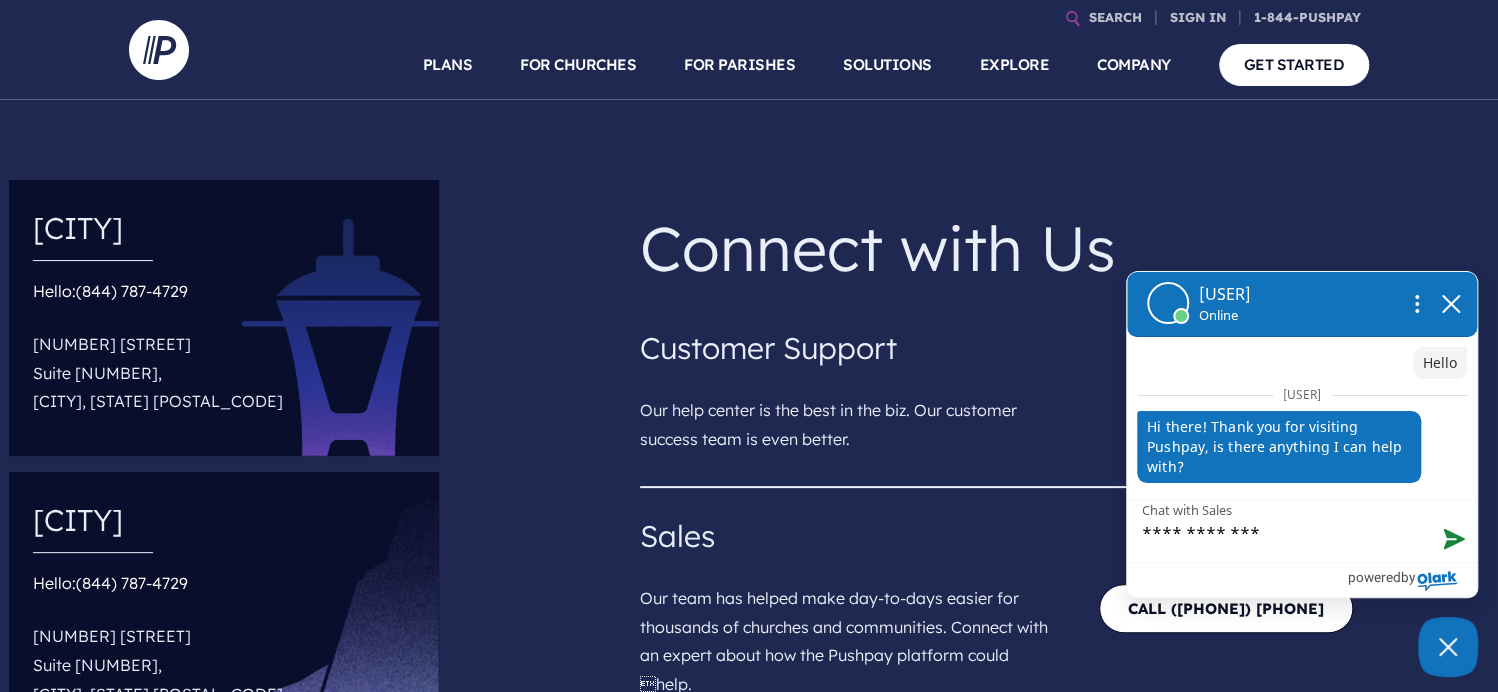 type on "**********" 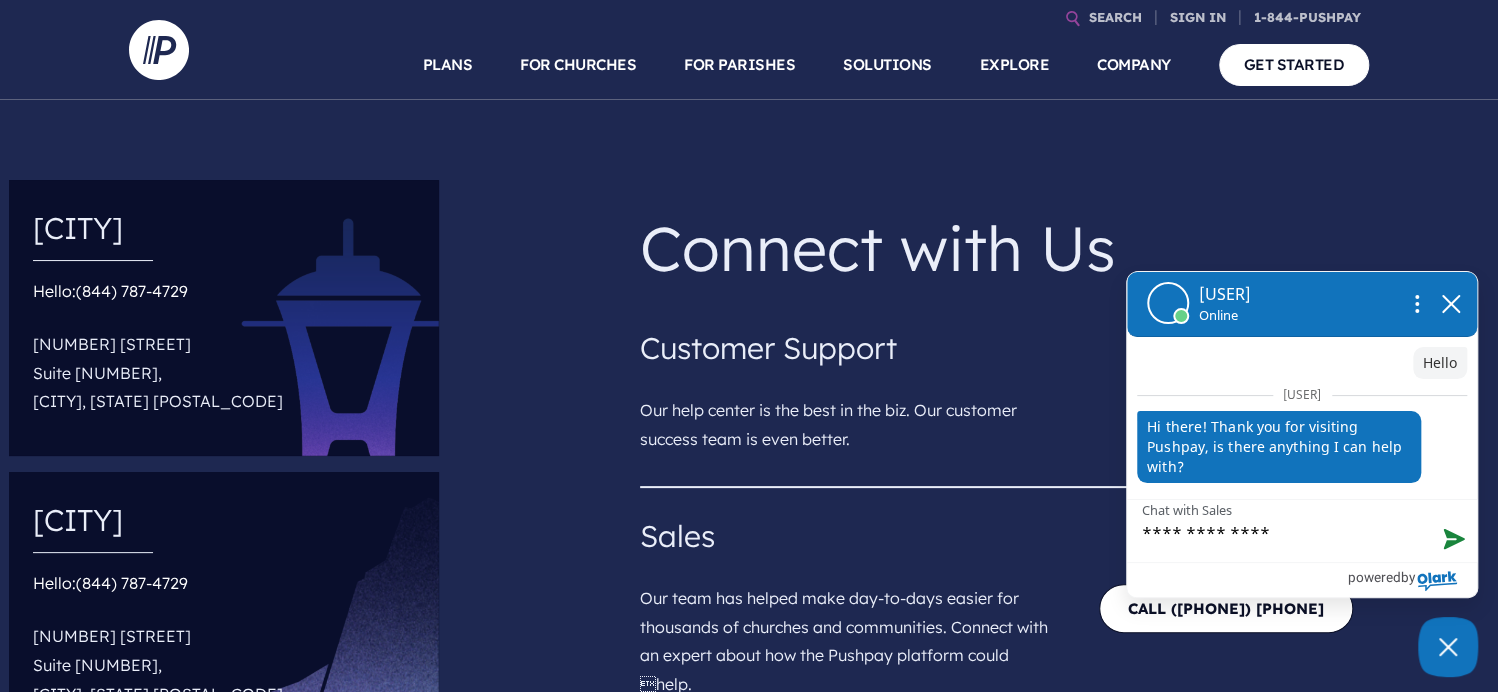 type on "**********" 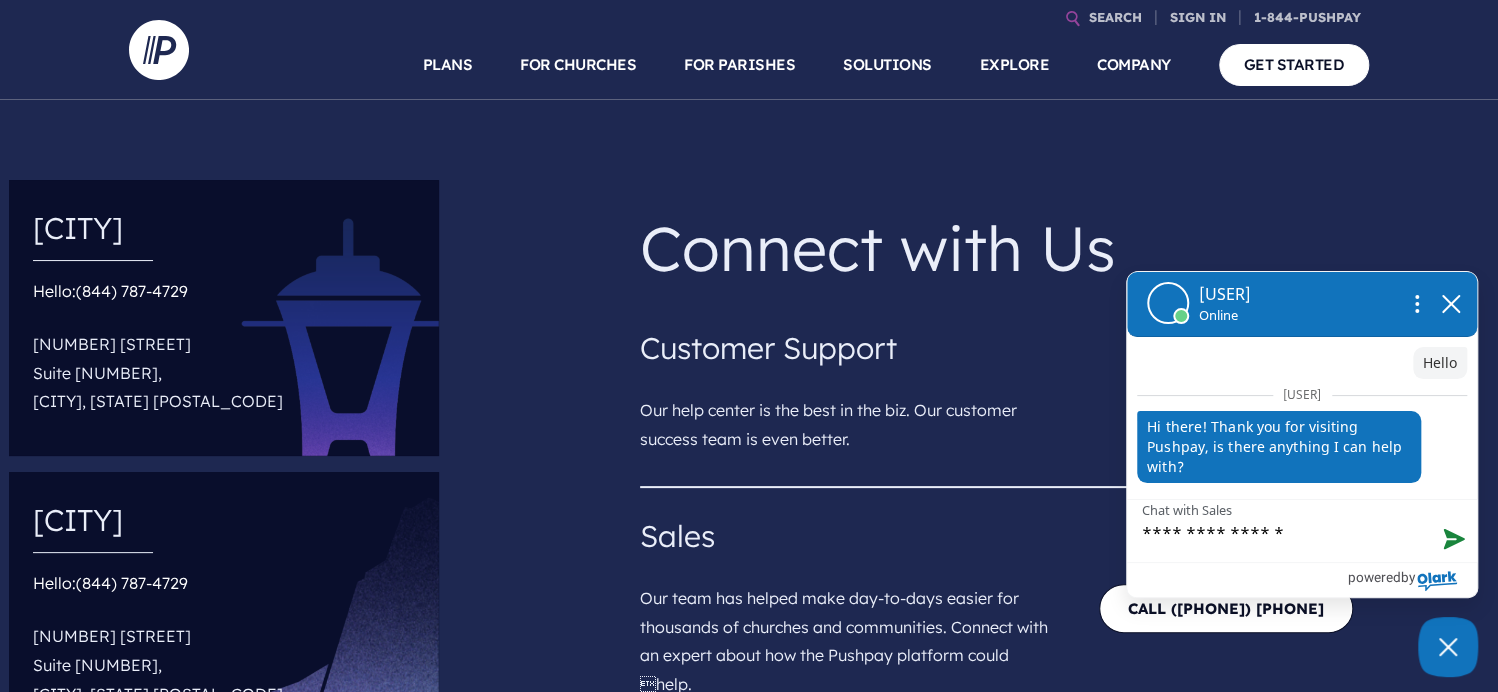type on "**********" 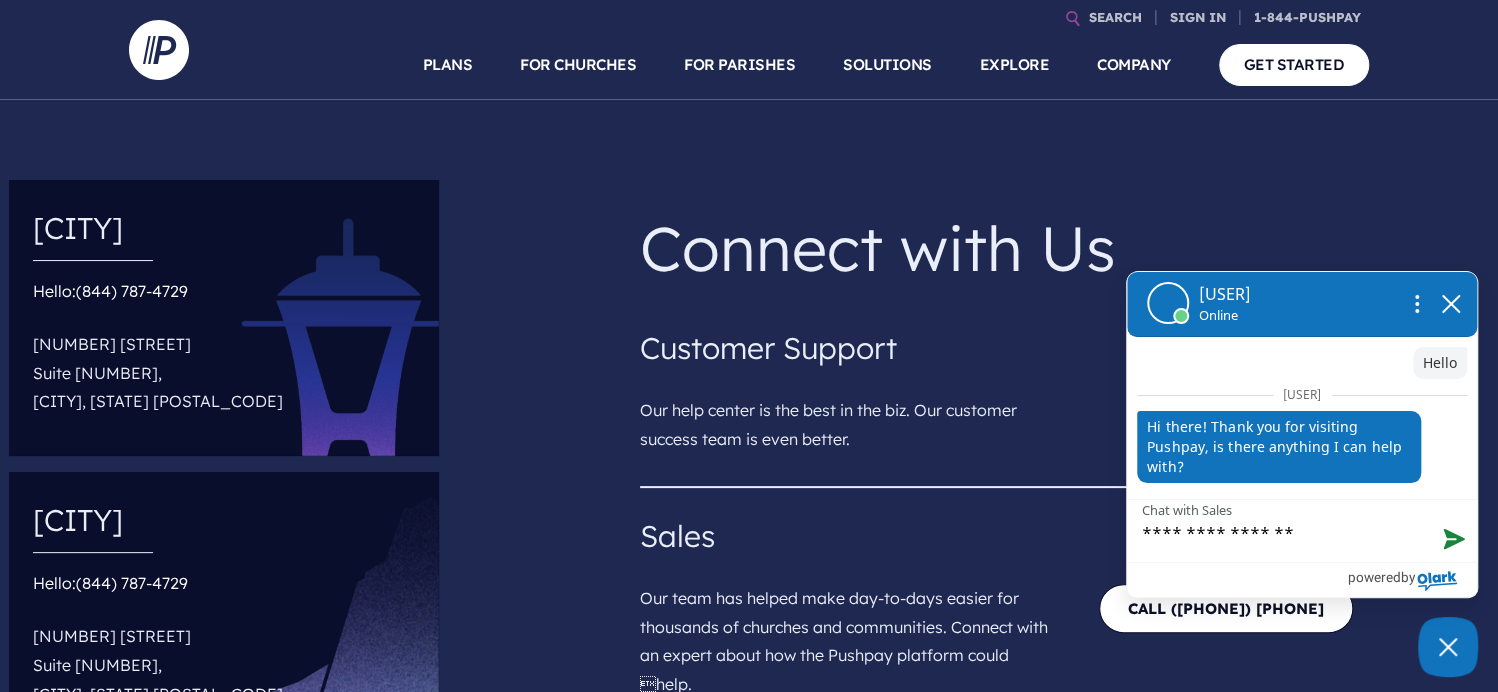 type on "**********" 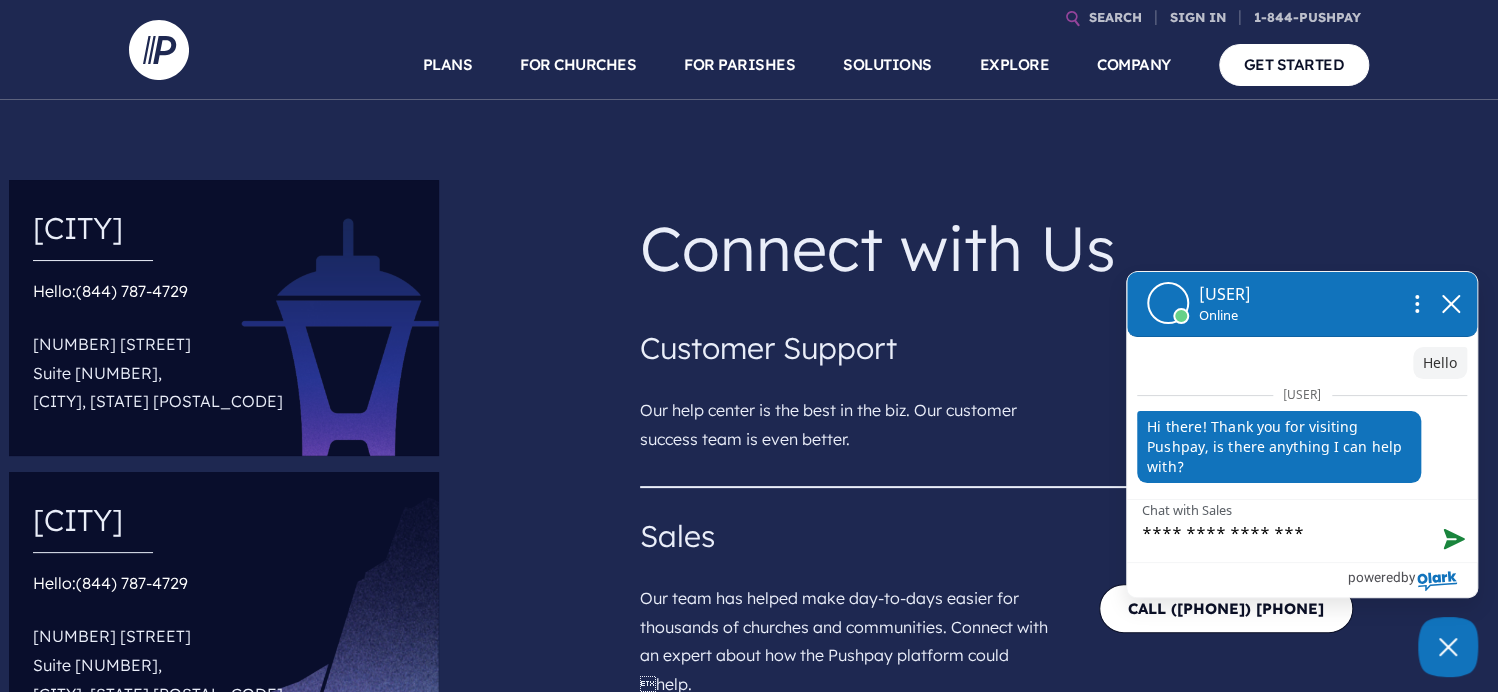 type on "**********" 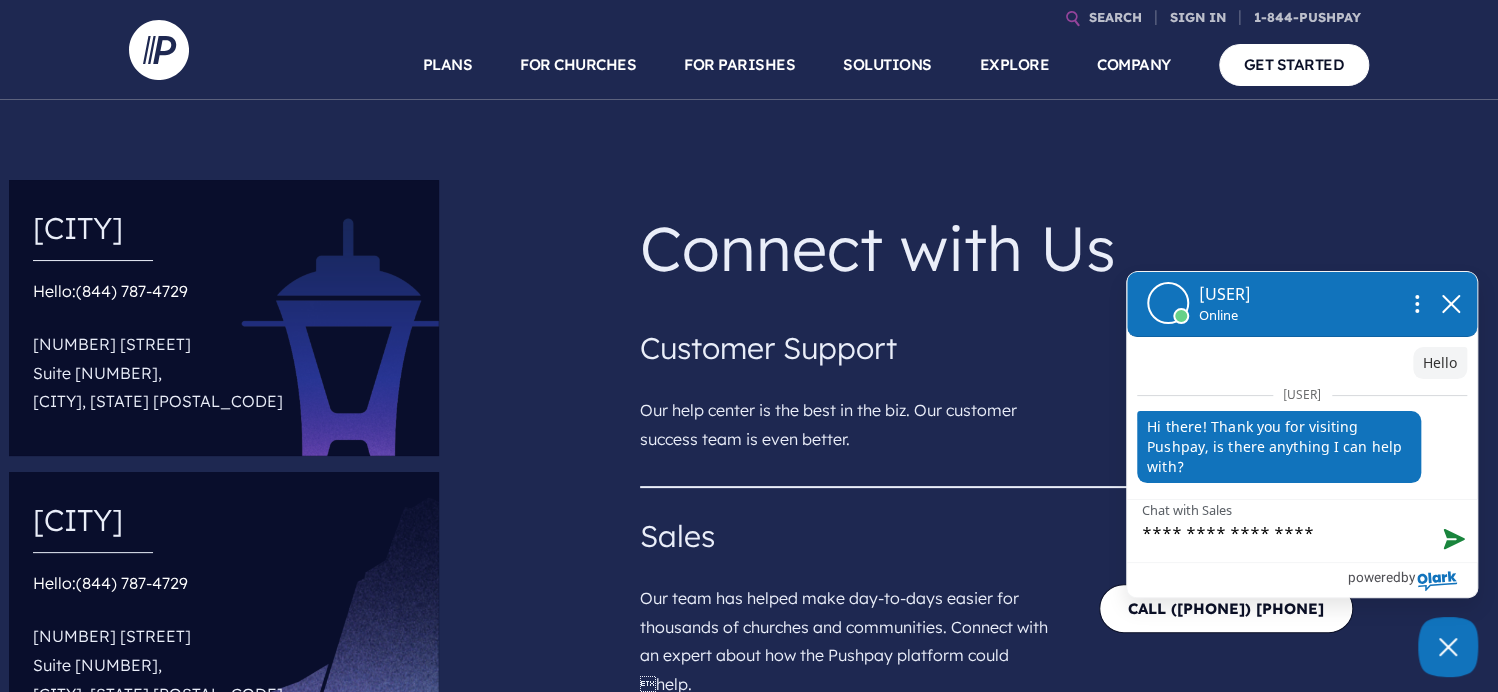 type on "**********" 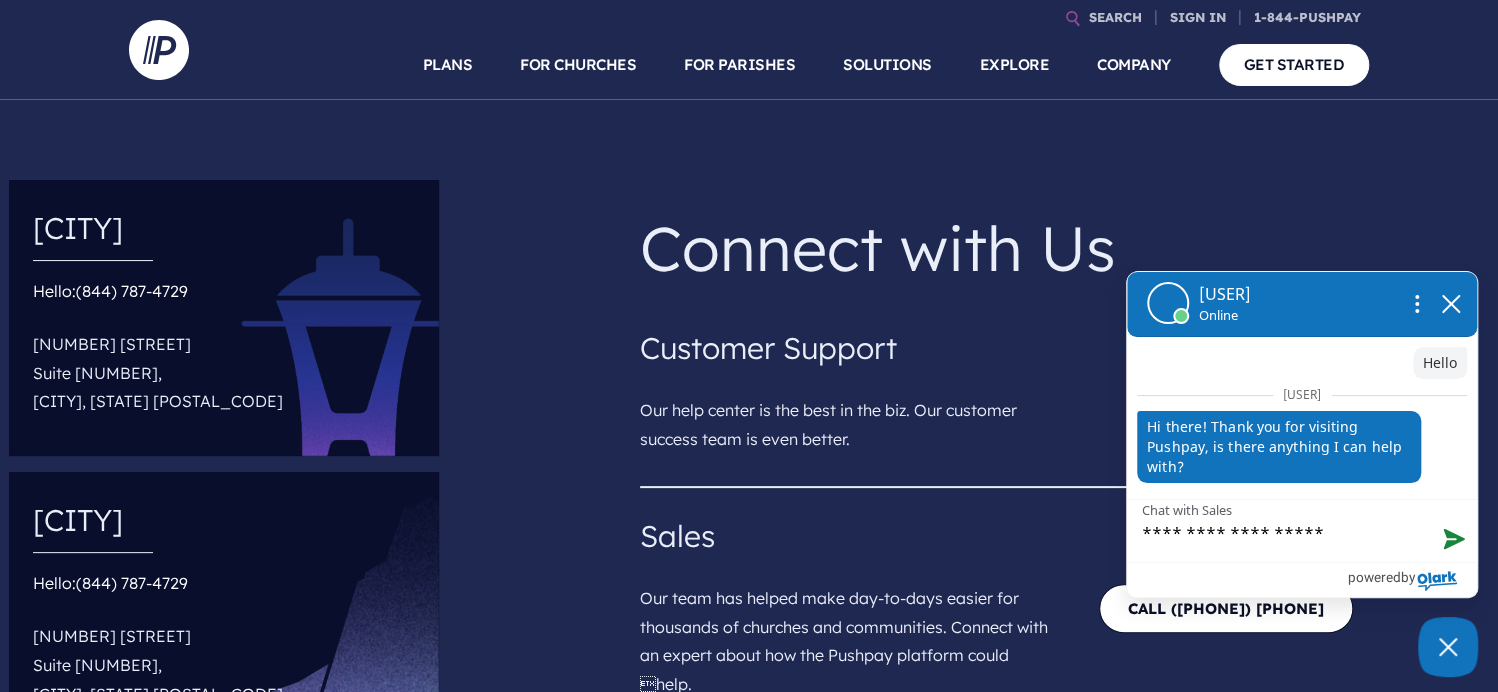 type on "**********" 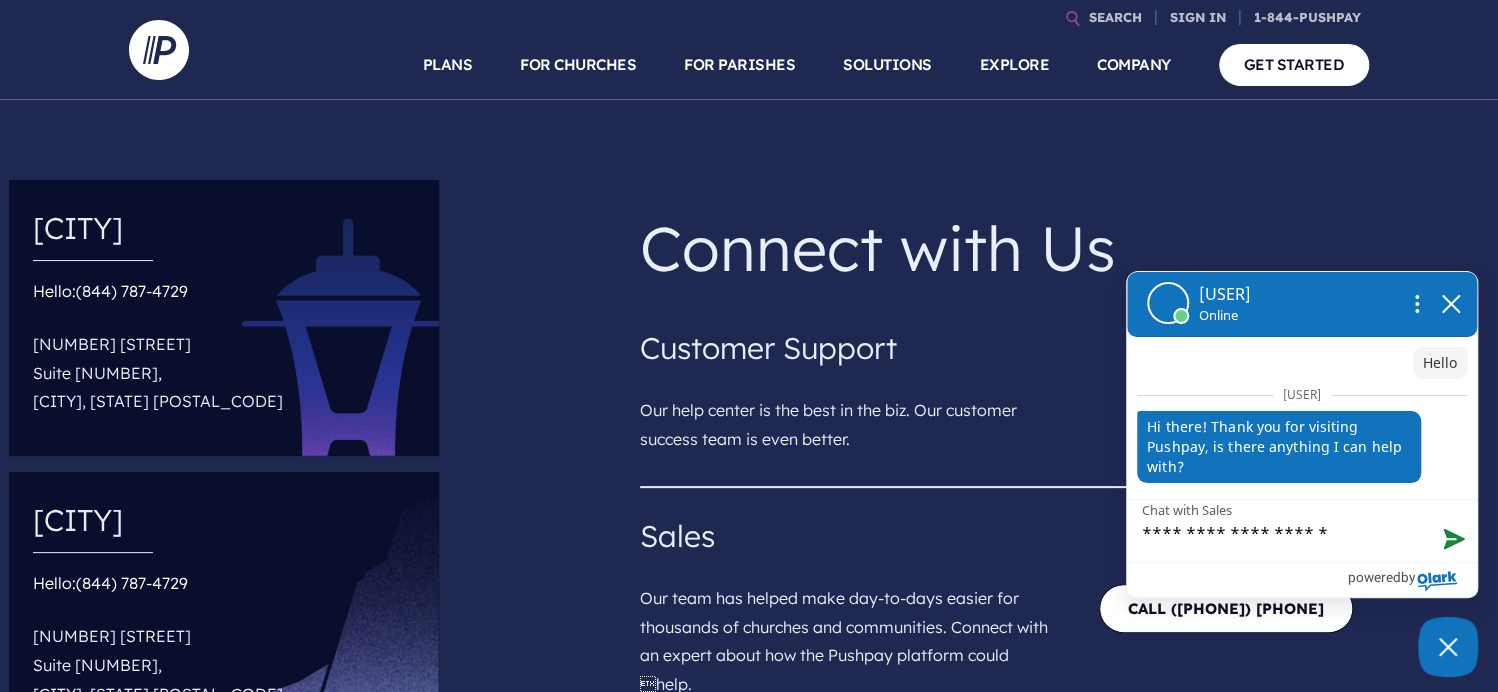 type on "**********" 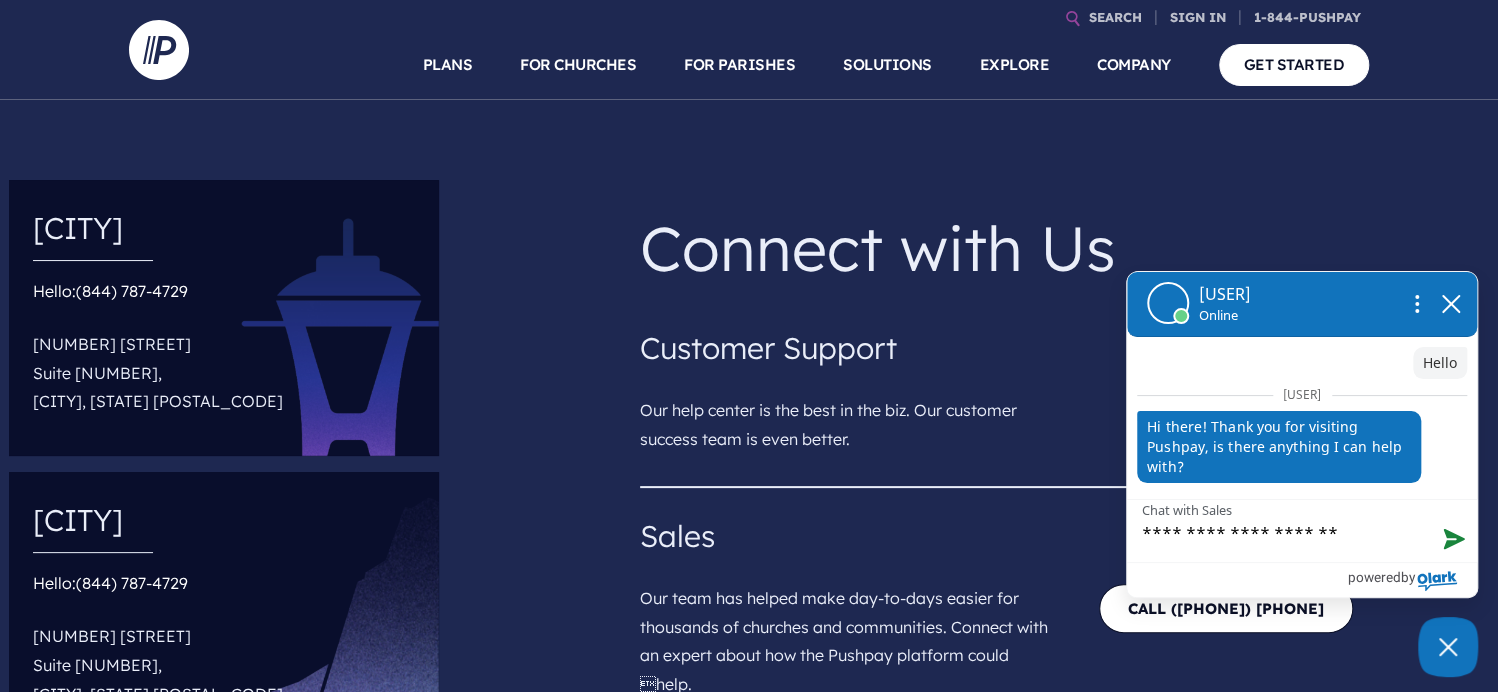 type on "**********" 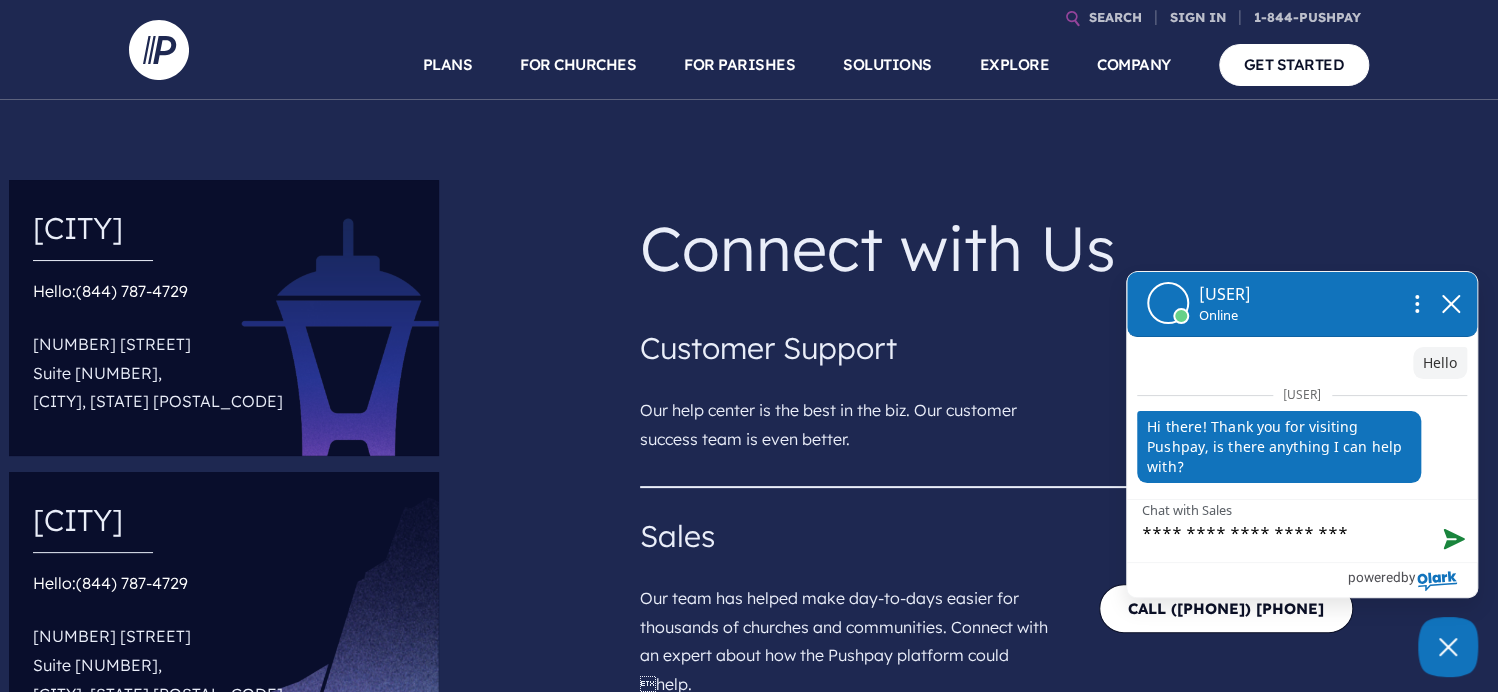 type on "**********" 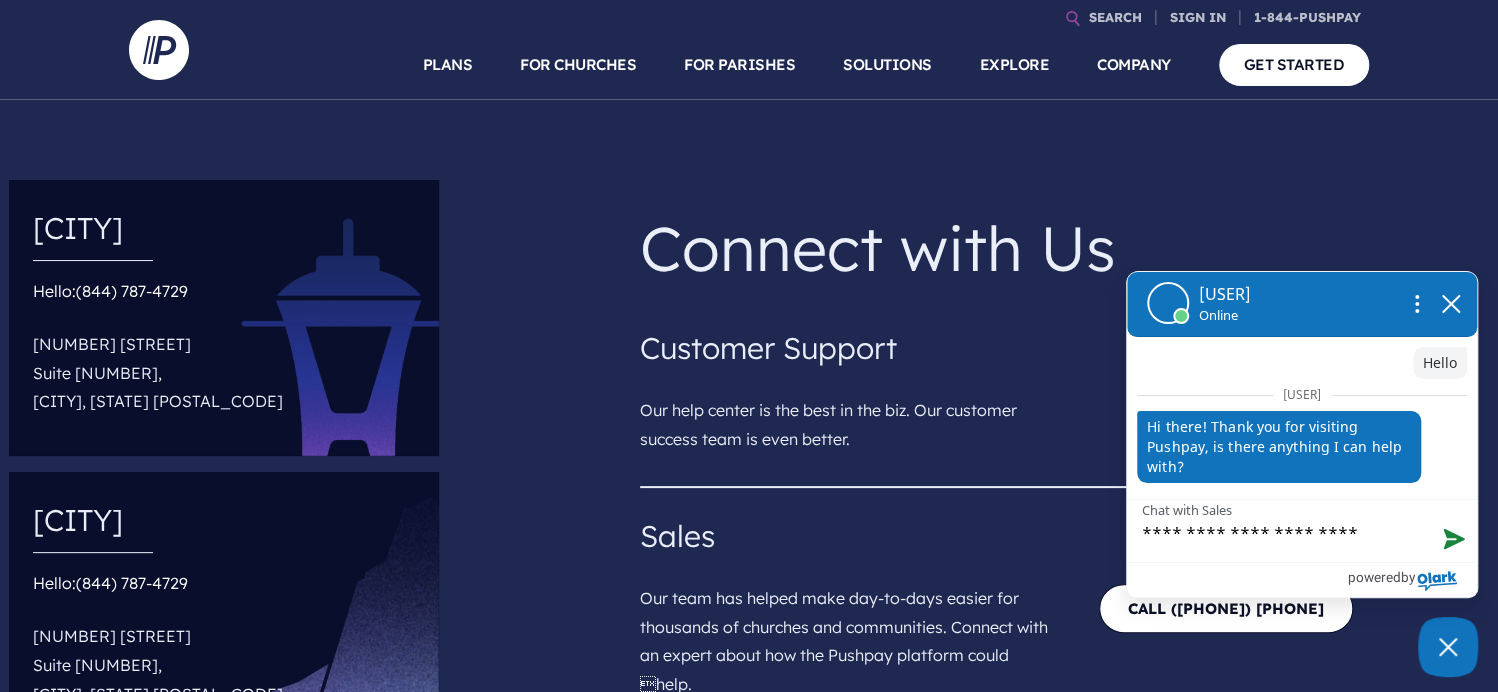 type on "**********" 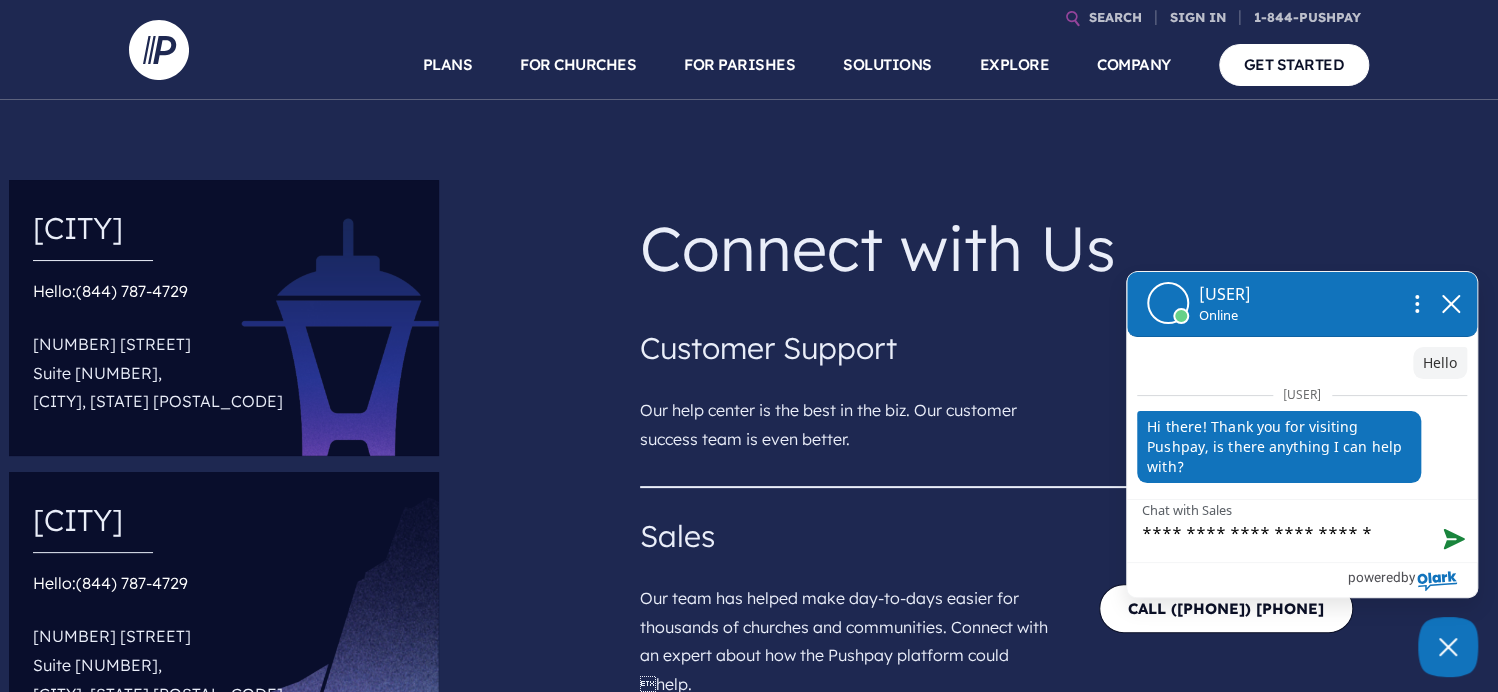 type on "**********" 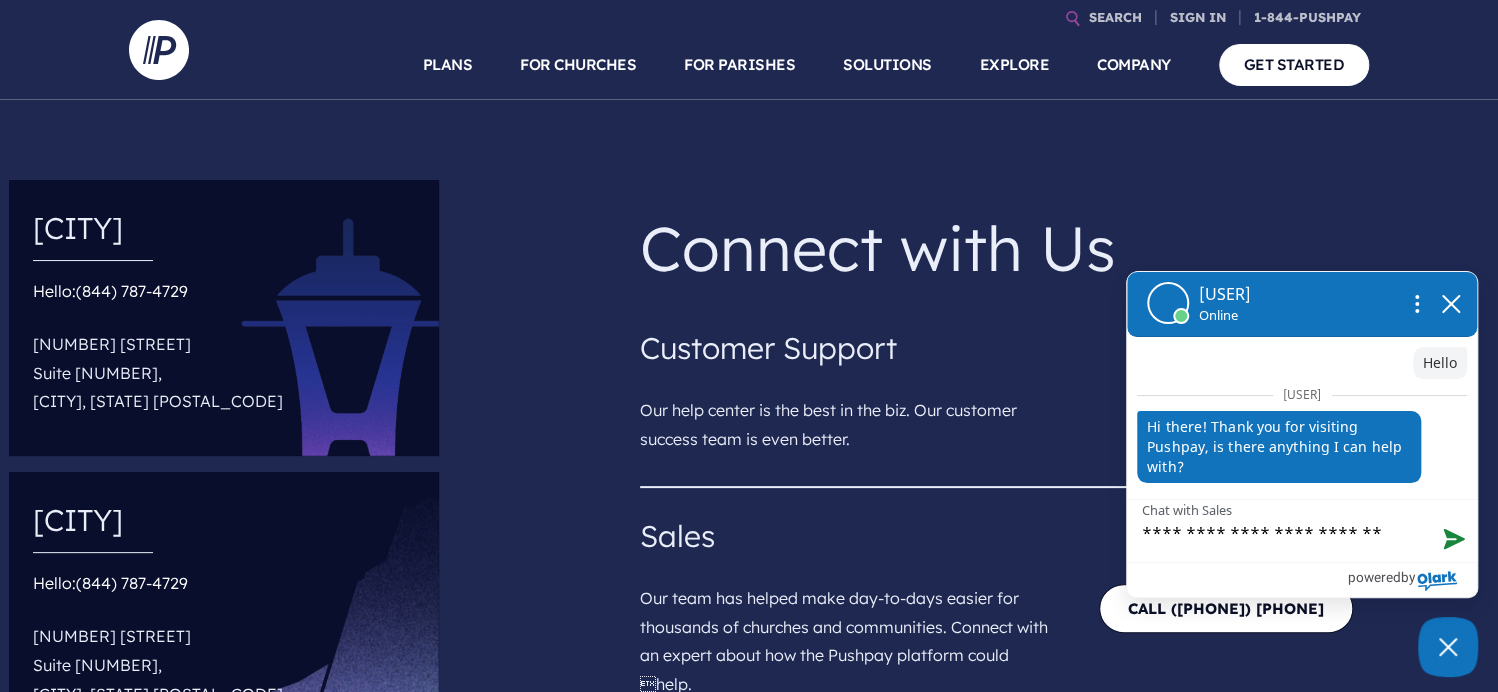 type on "**********" 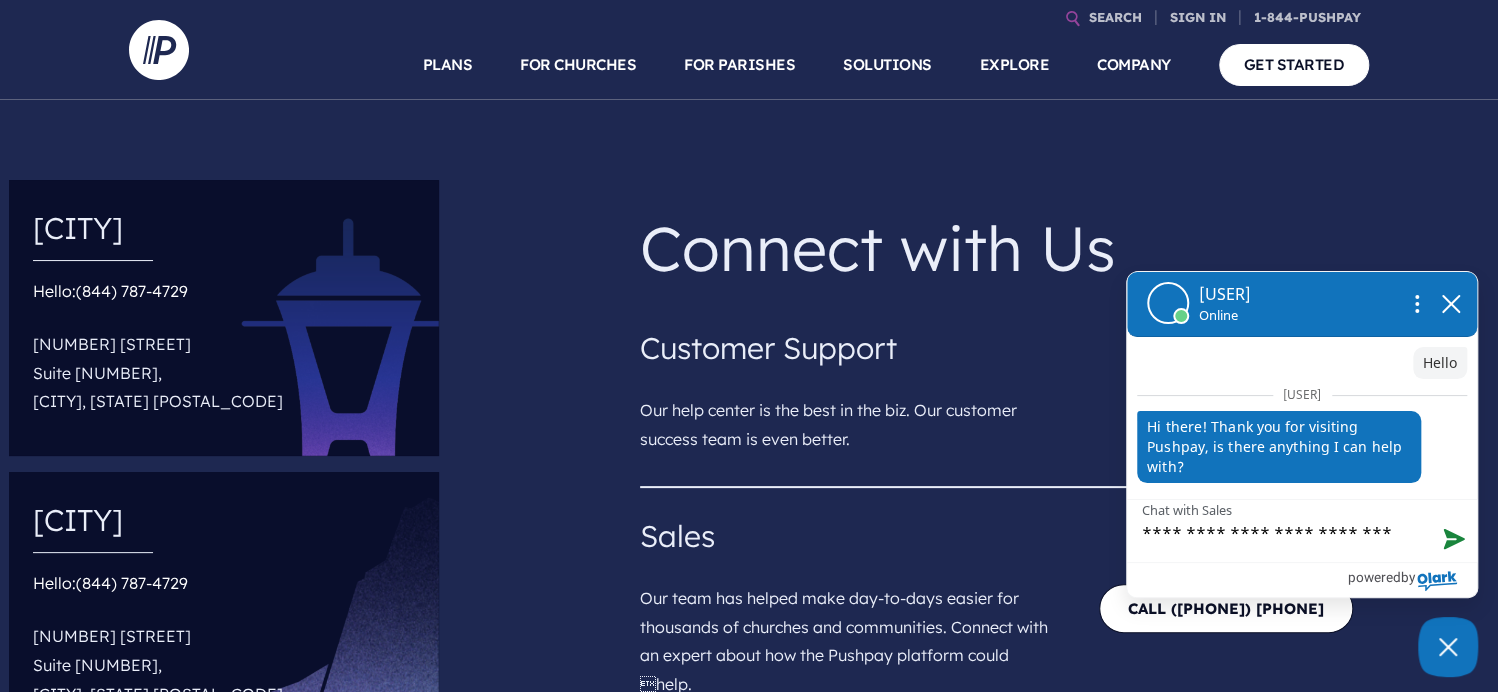 type on "**********" 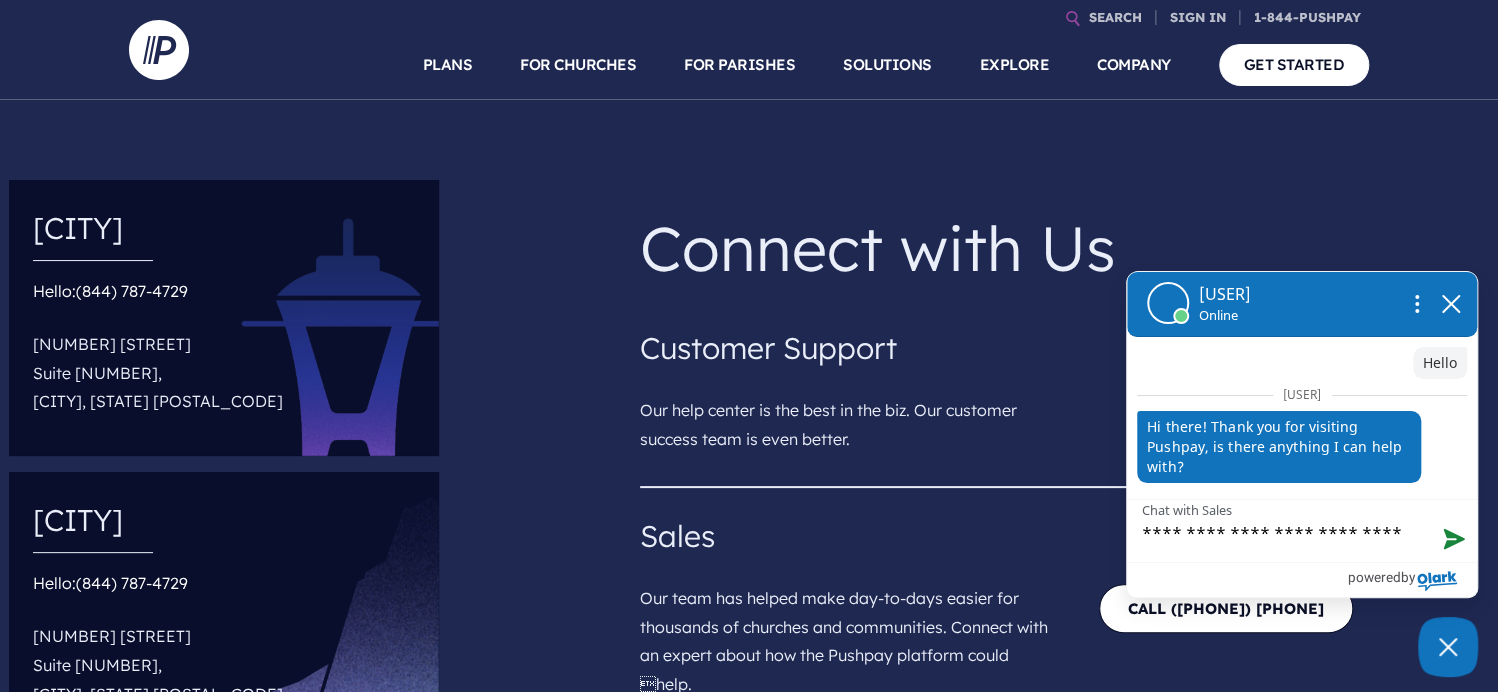 type on "**********" 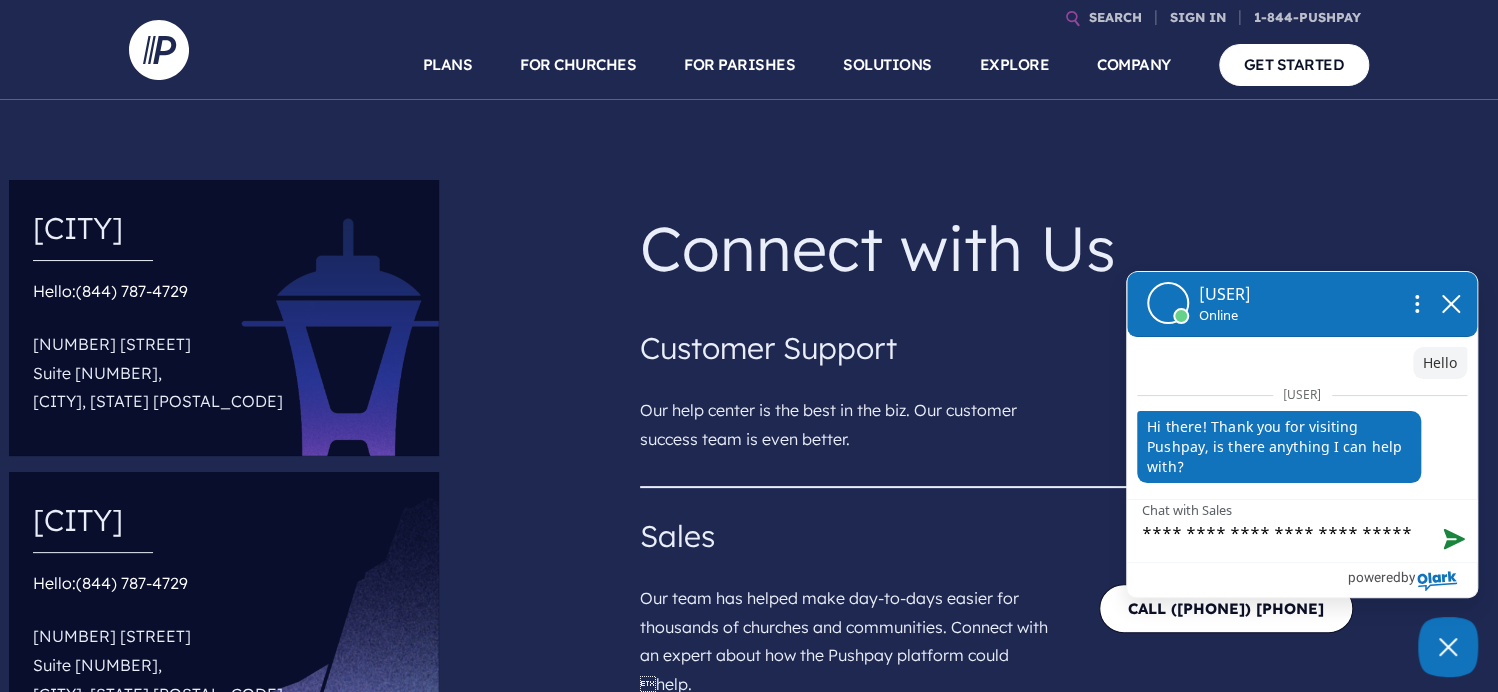 type on "**********" 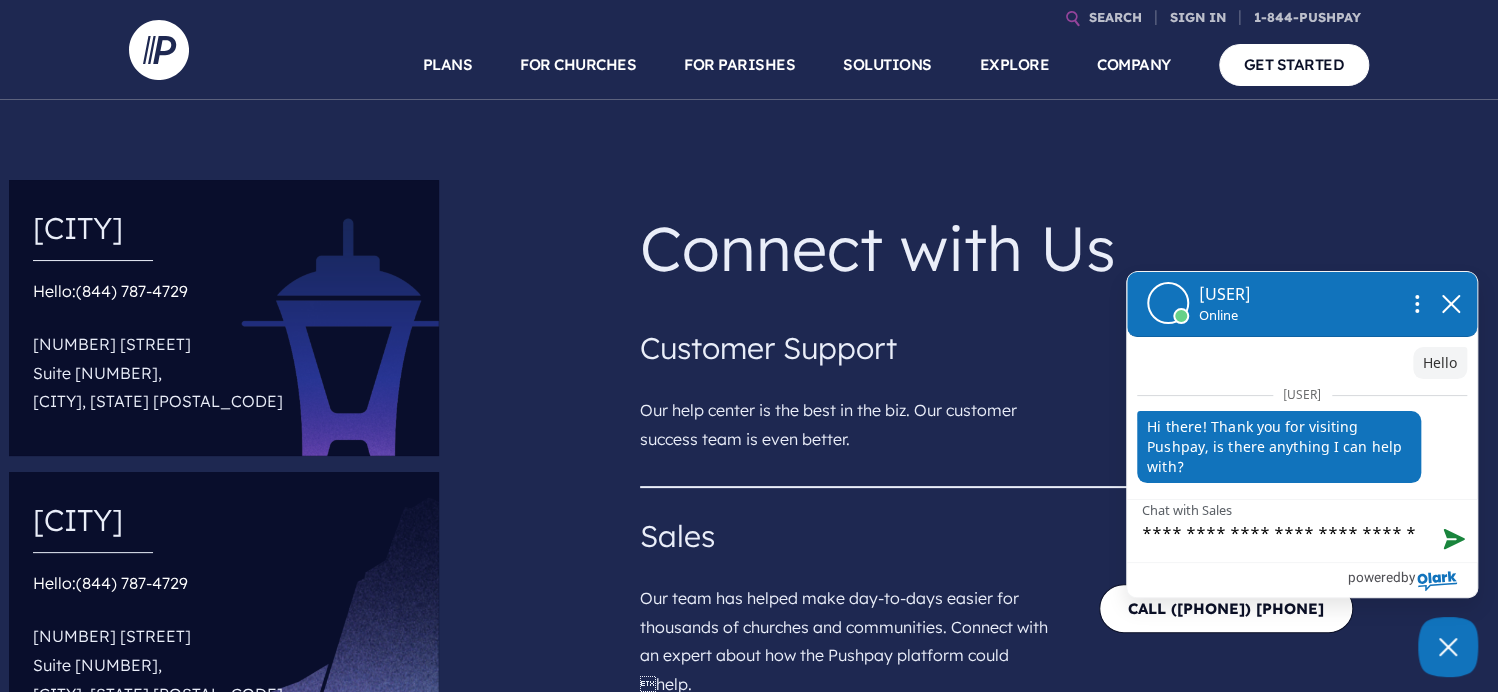 type on "**********" 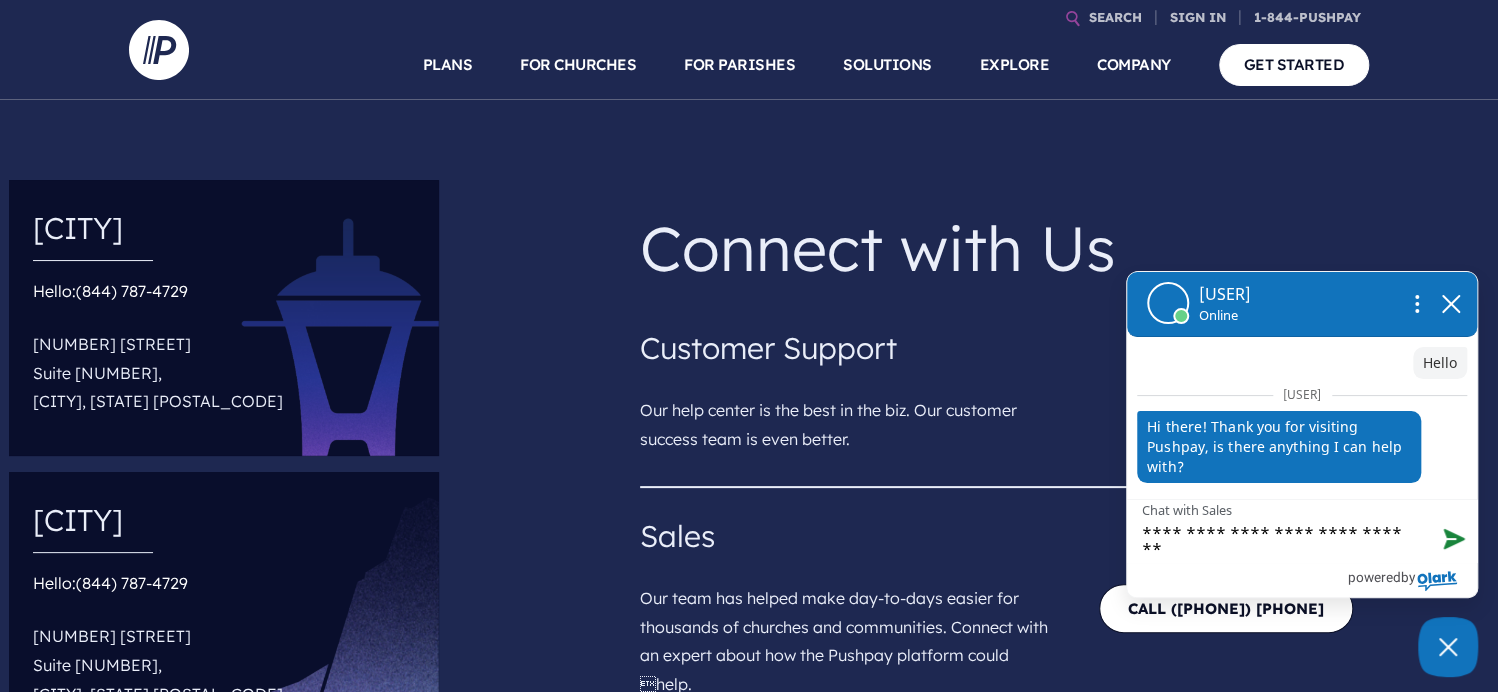 type on "**********" 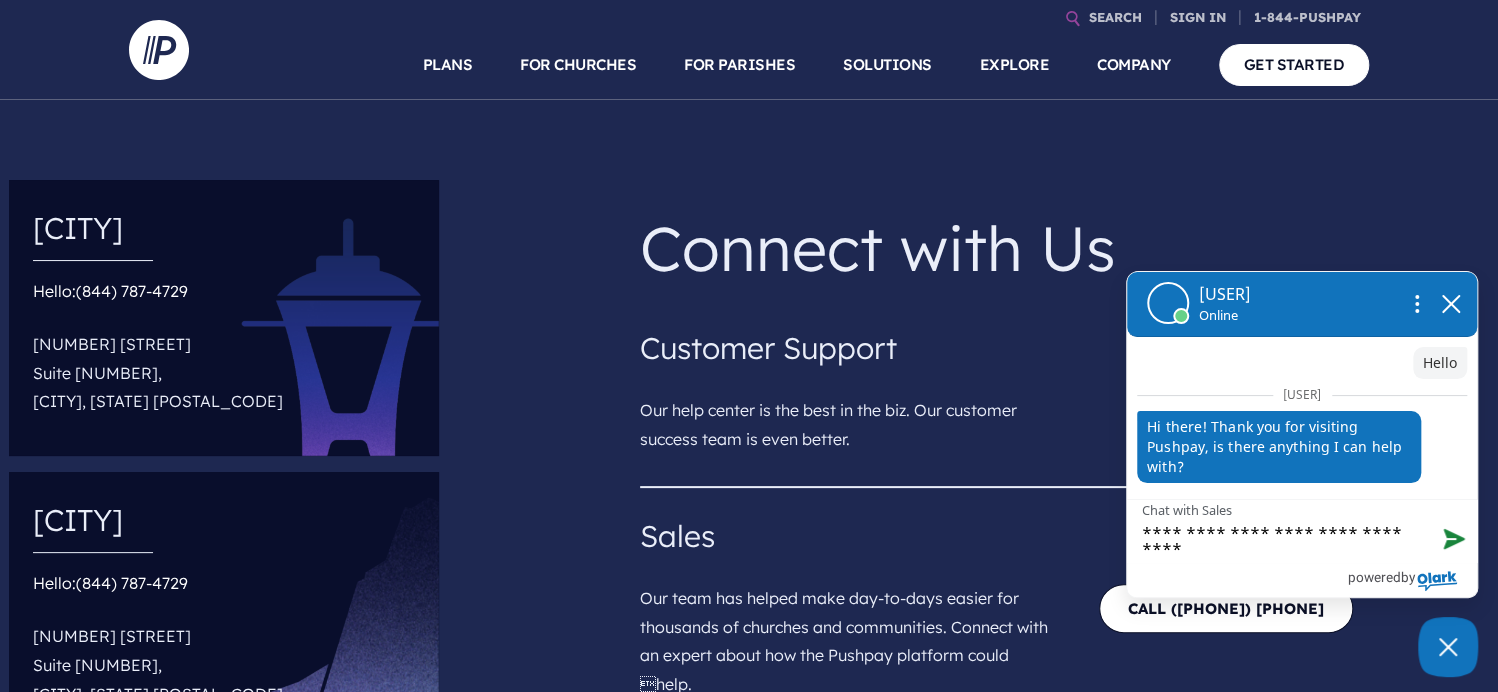 type on "**********" 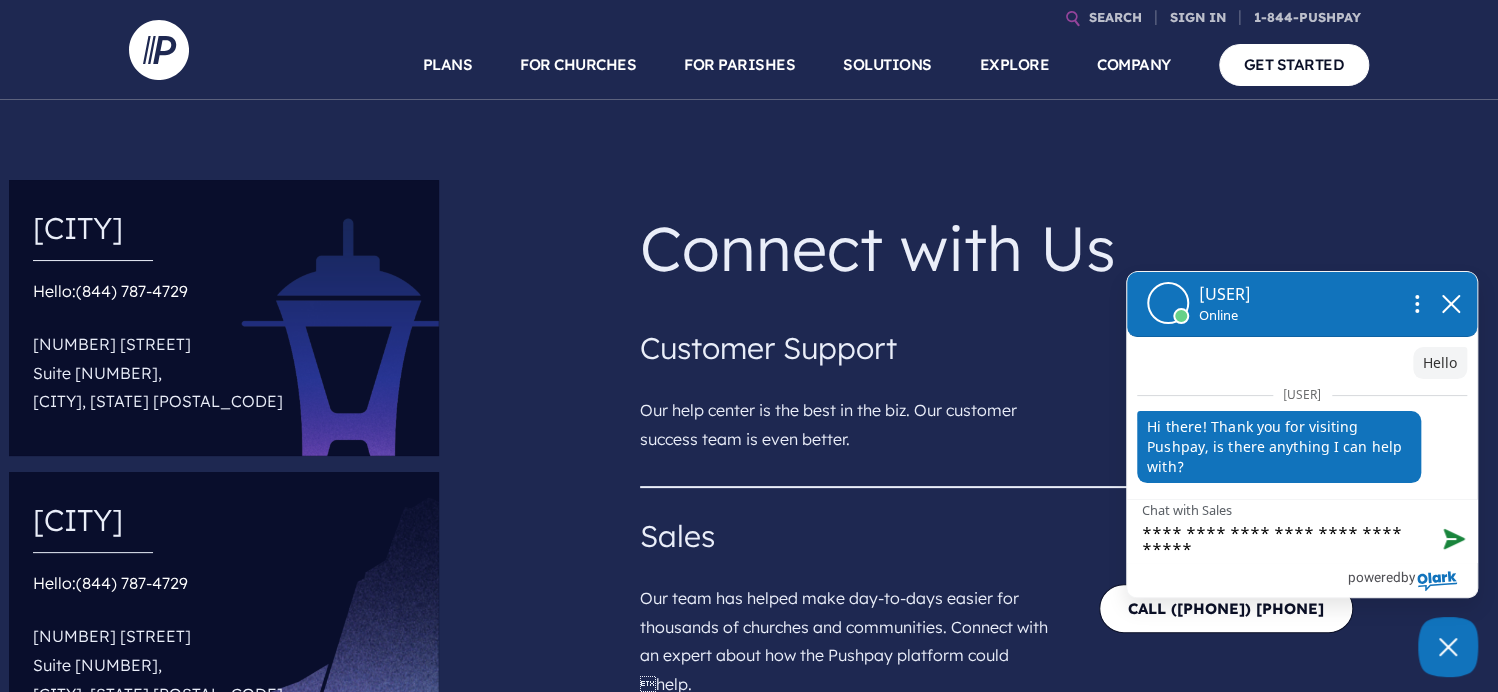 type on "**********" 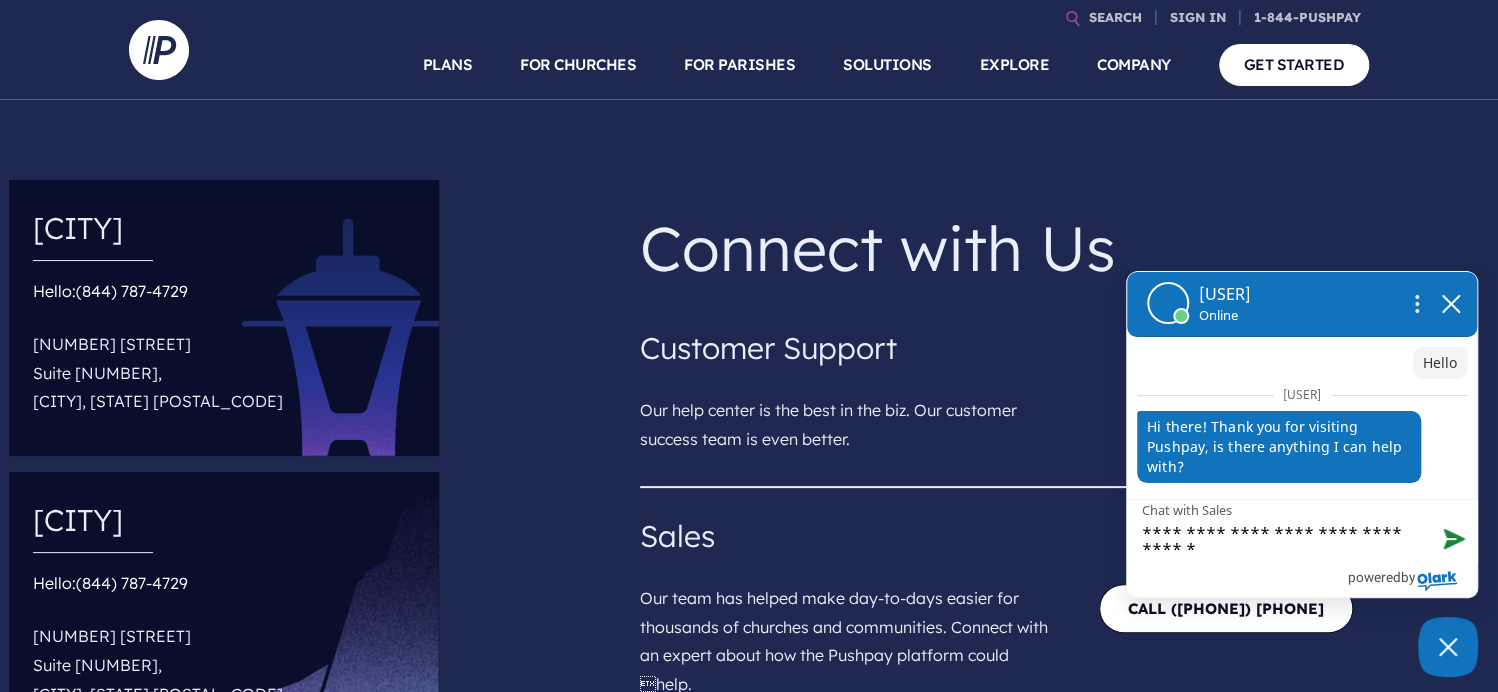 type on "**********" 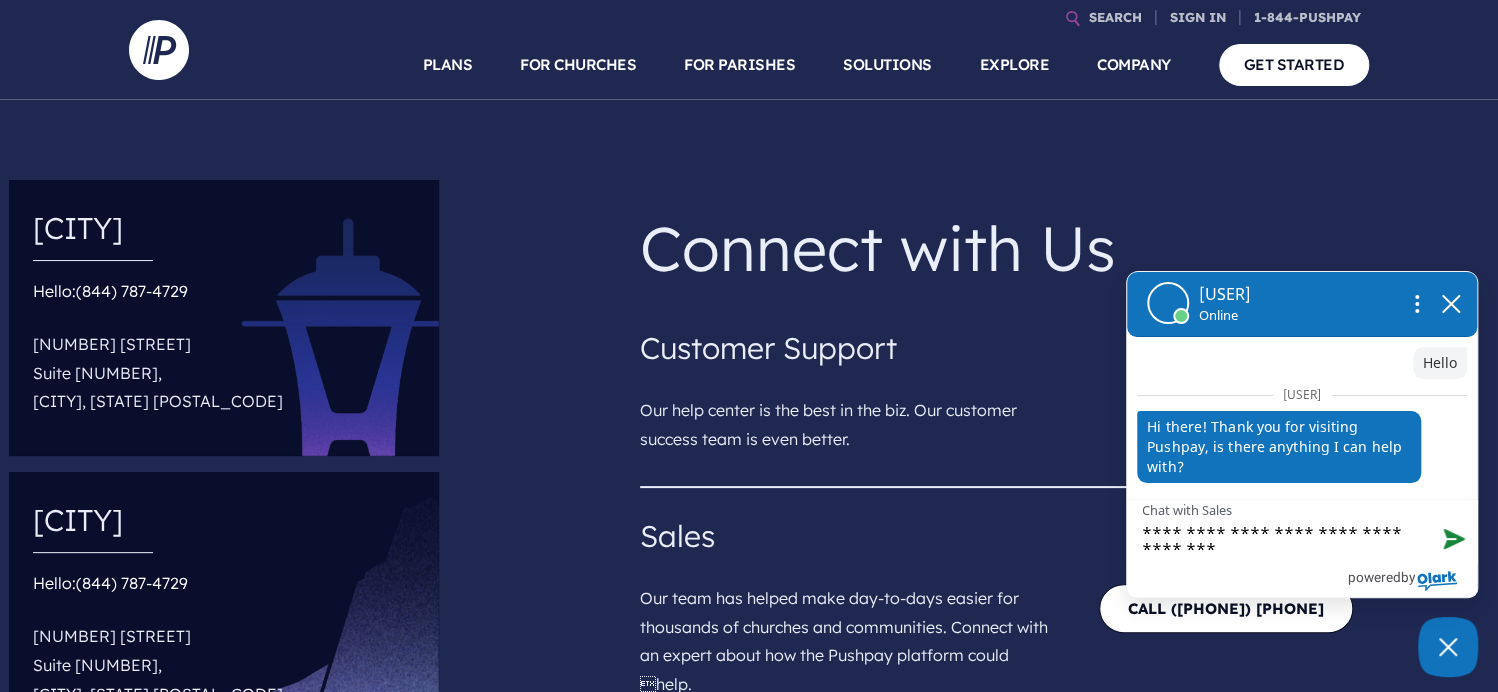 type on "**********" 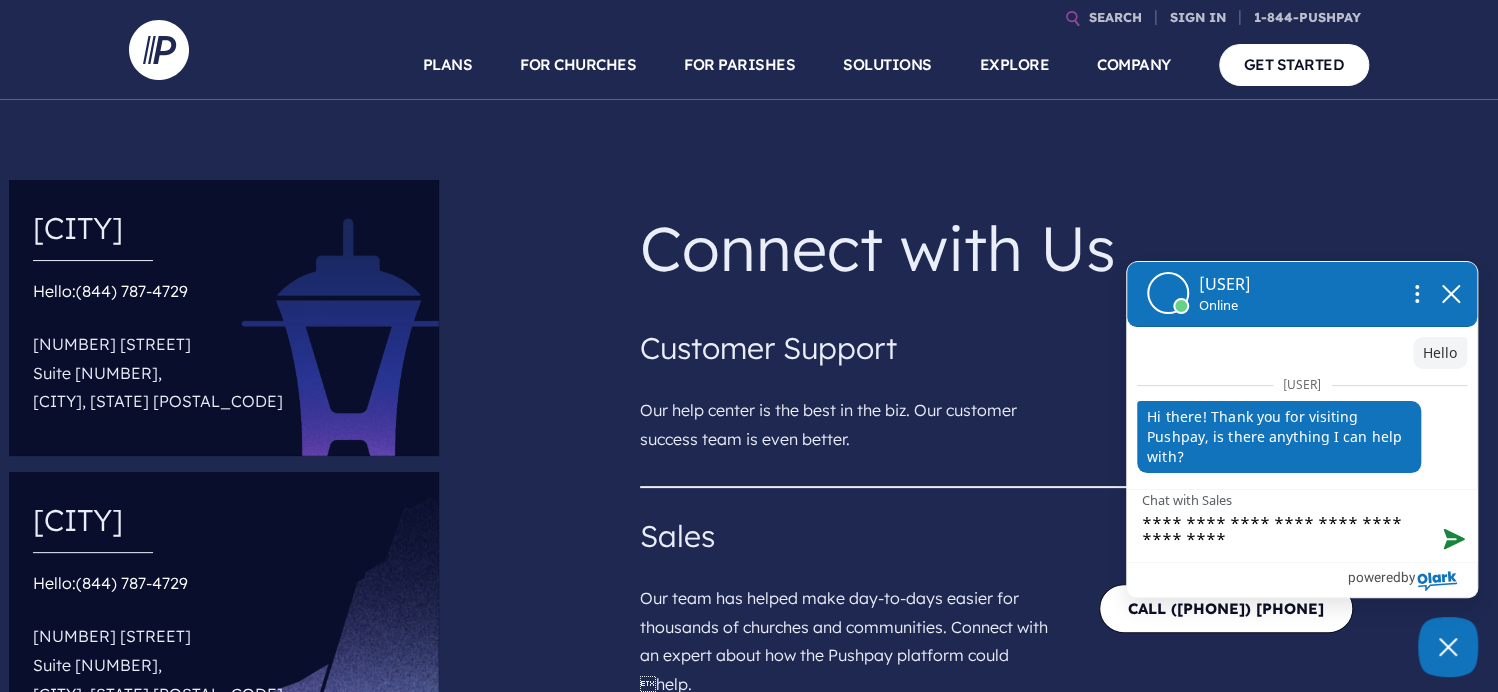 type on "**********" 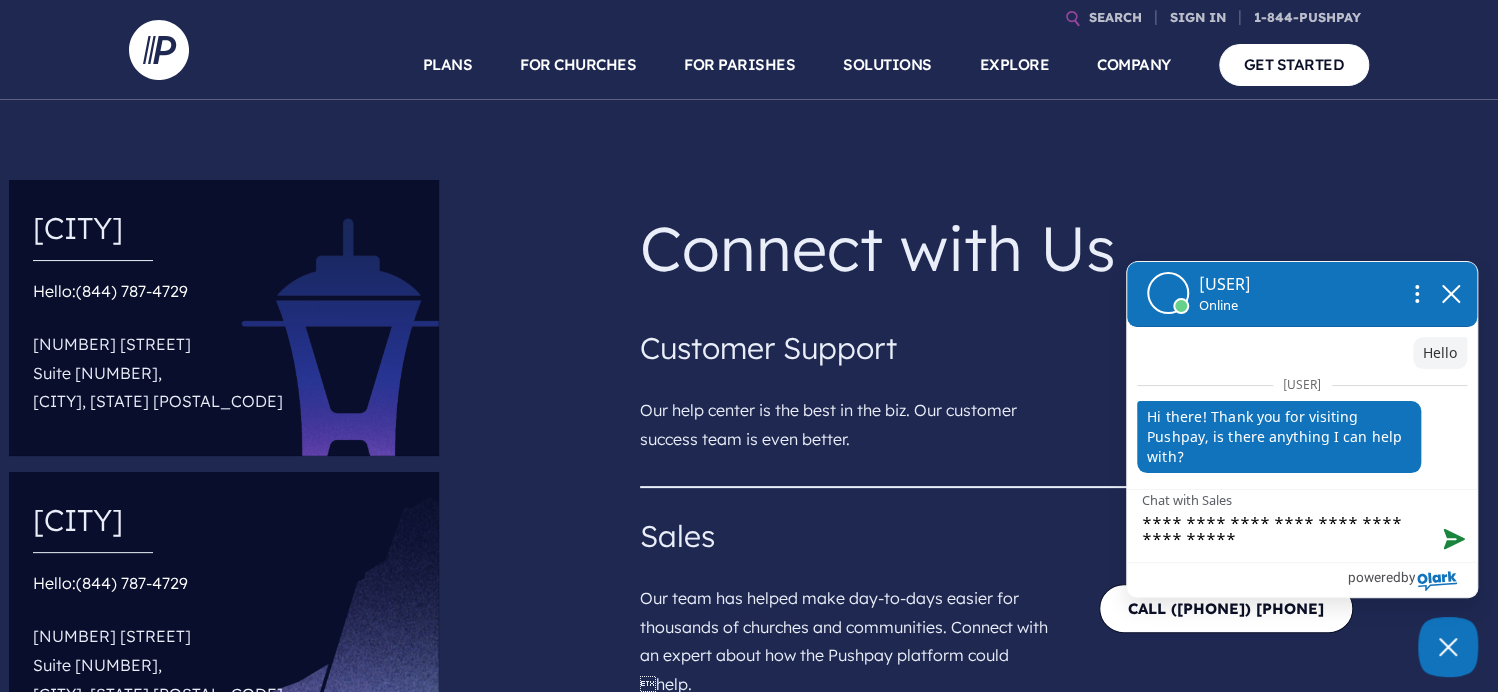 type on "**********" 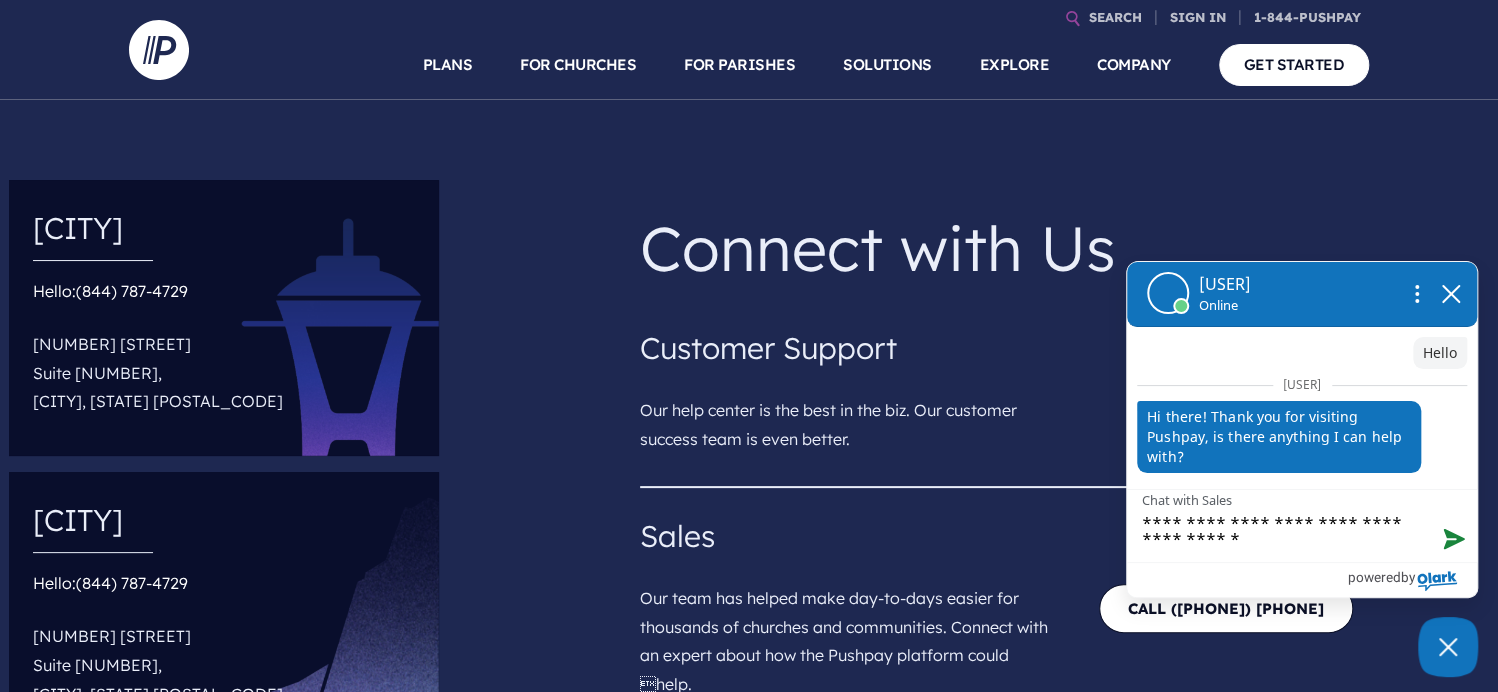 type on "**********" 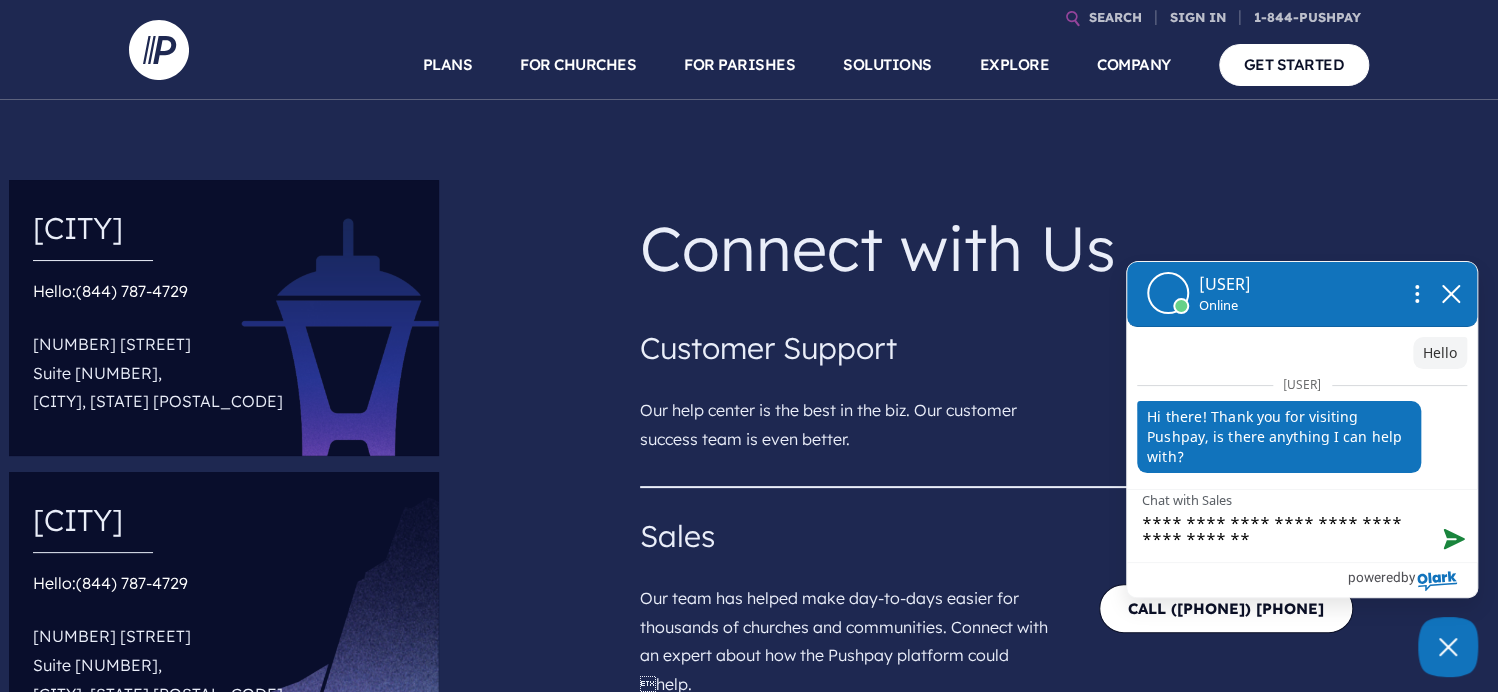 type on "**********" 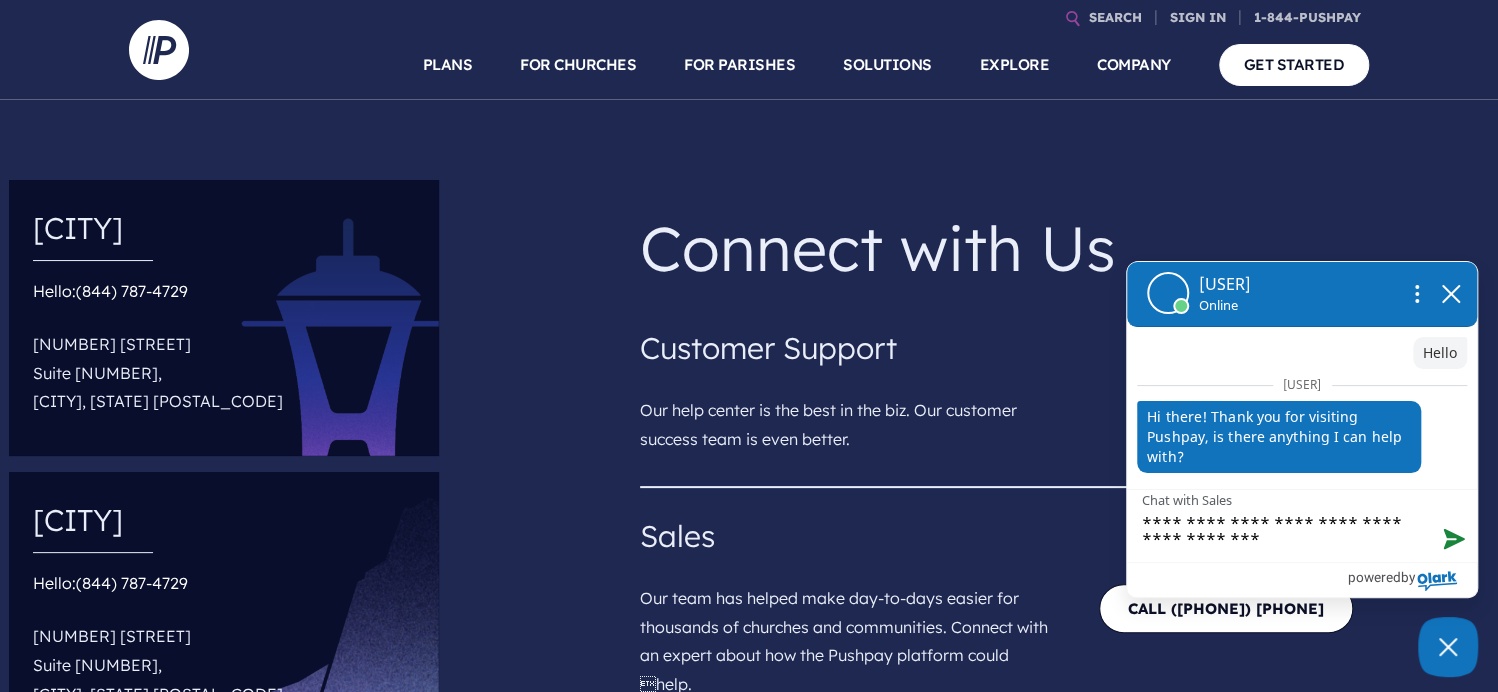 type on "**********" 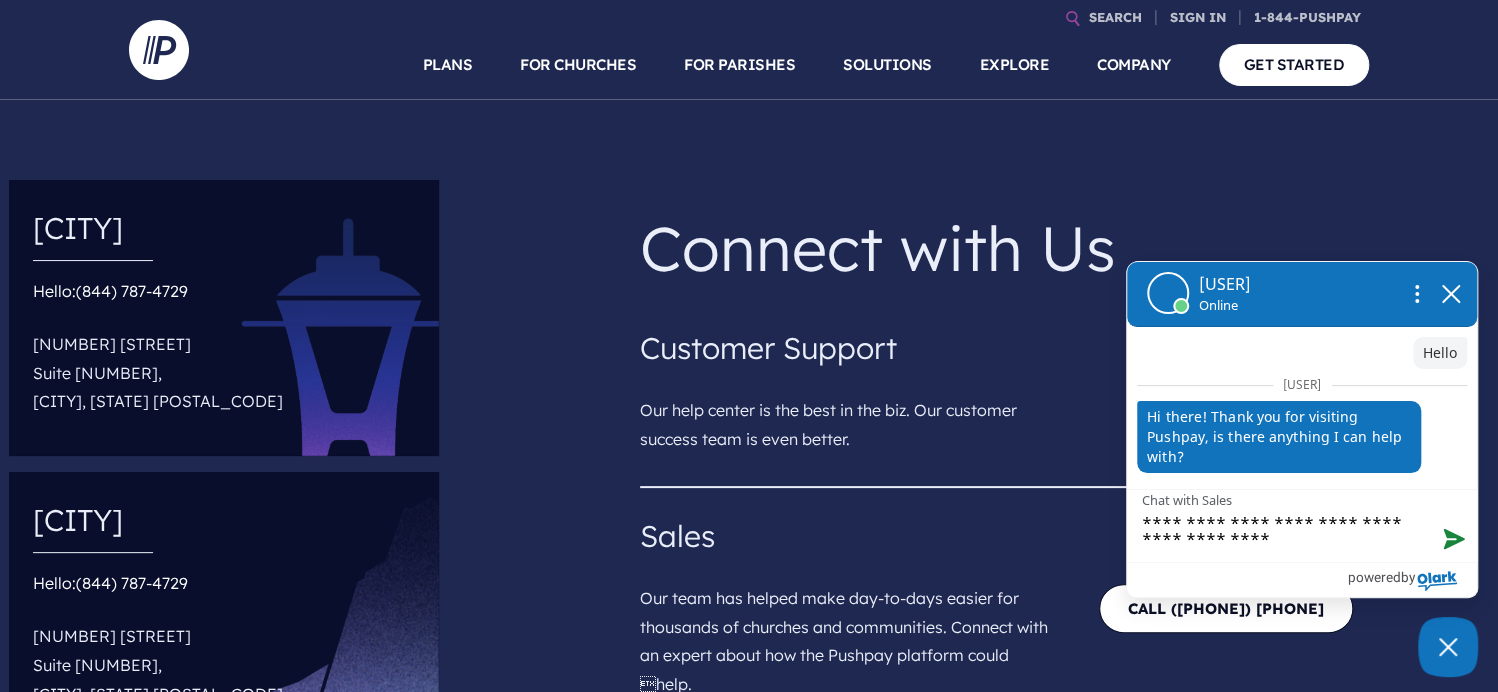 type on "**********" 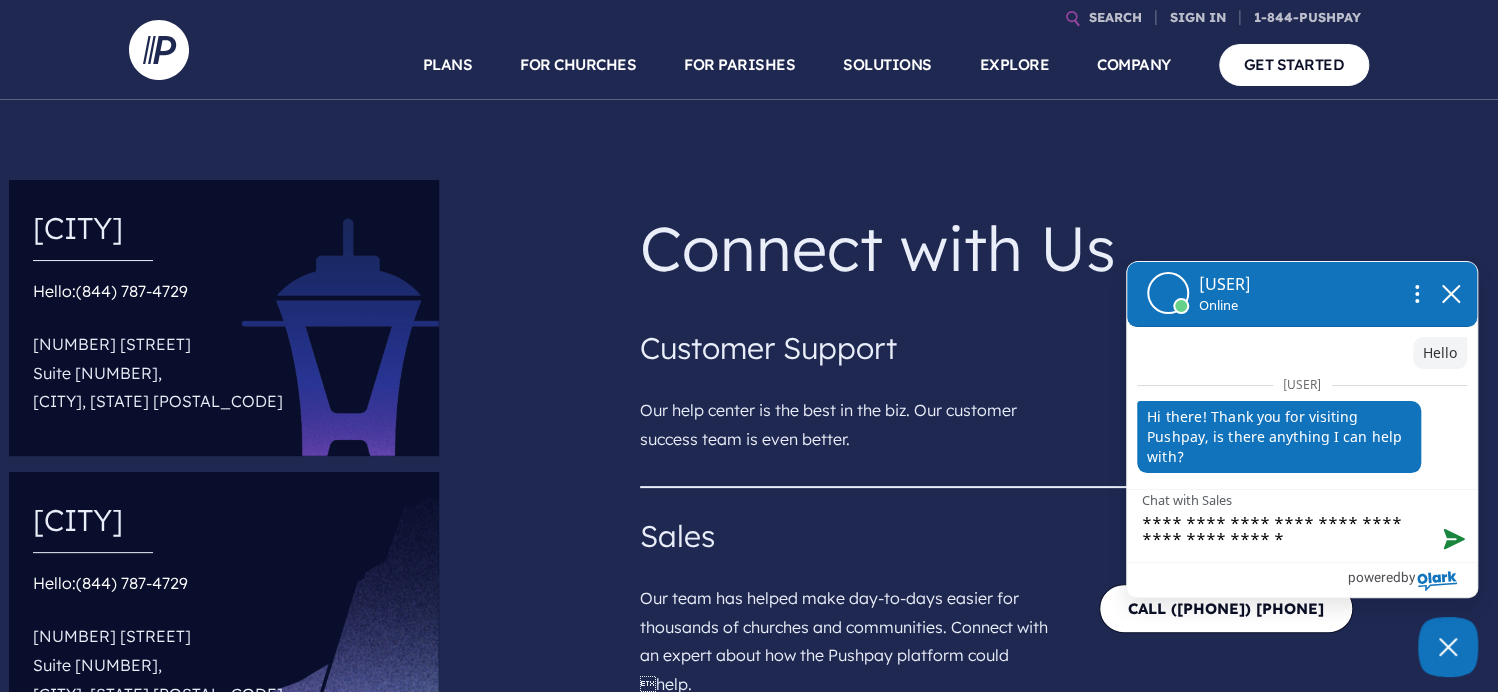 type on "**********" 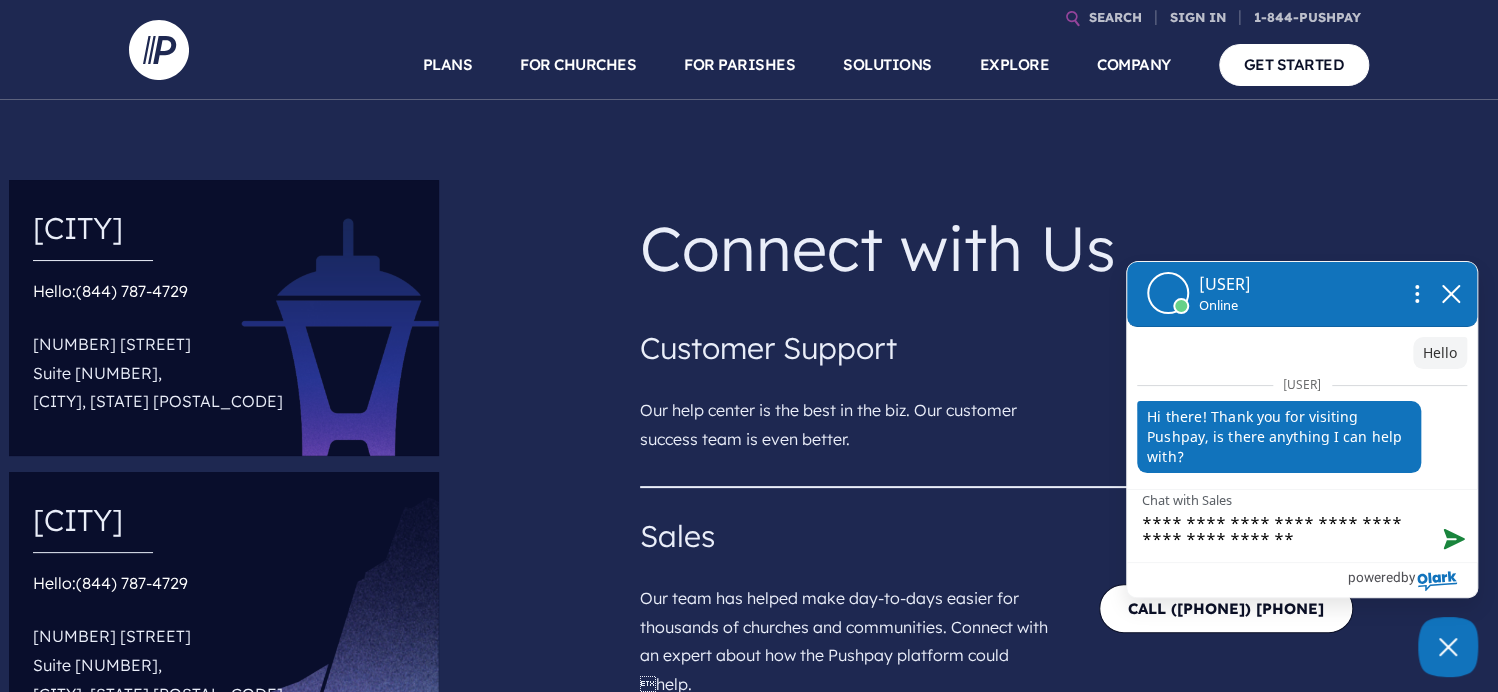 type on "**********" 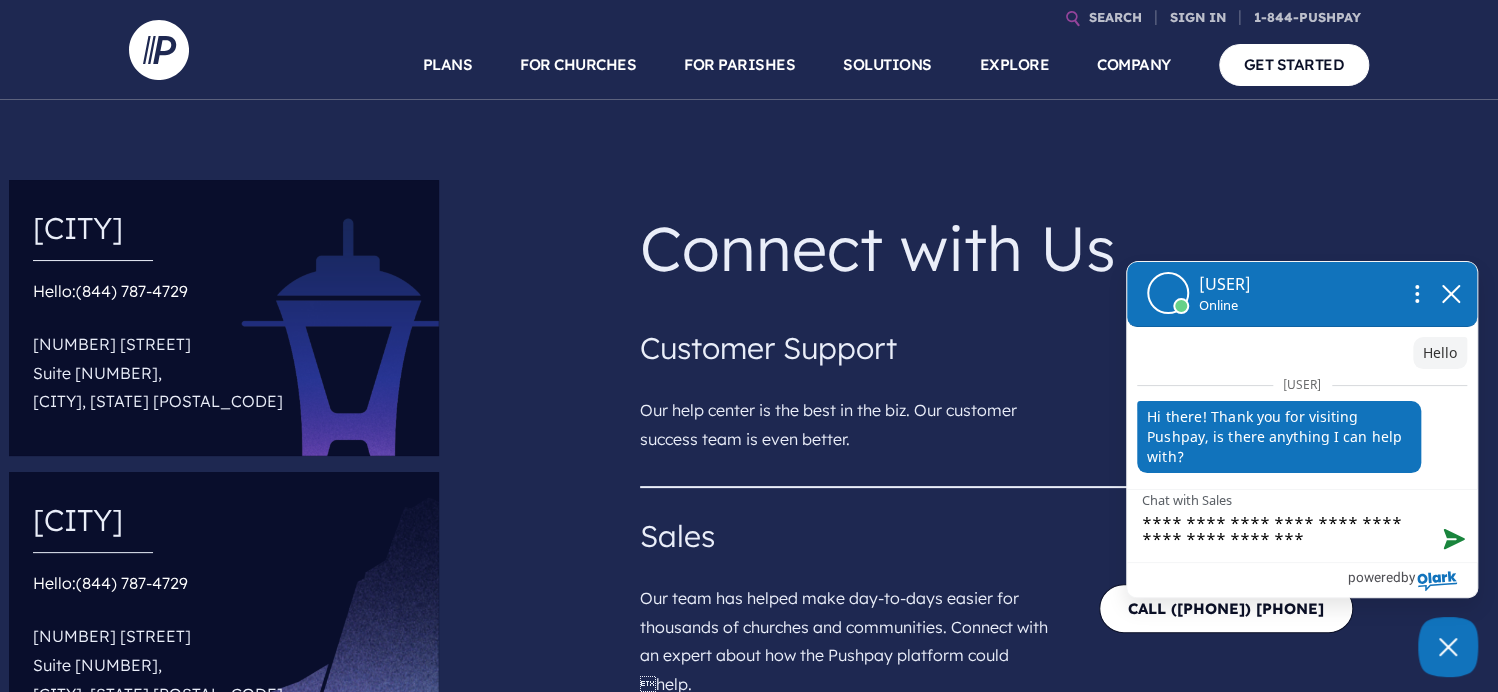 type on "**********" 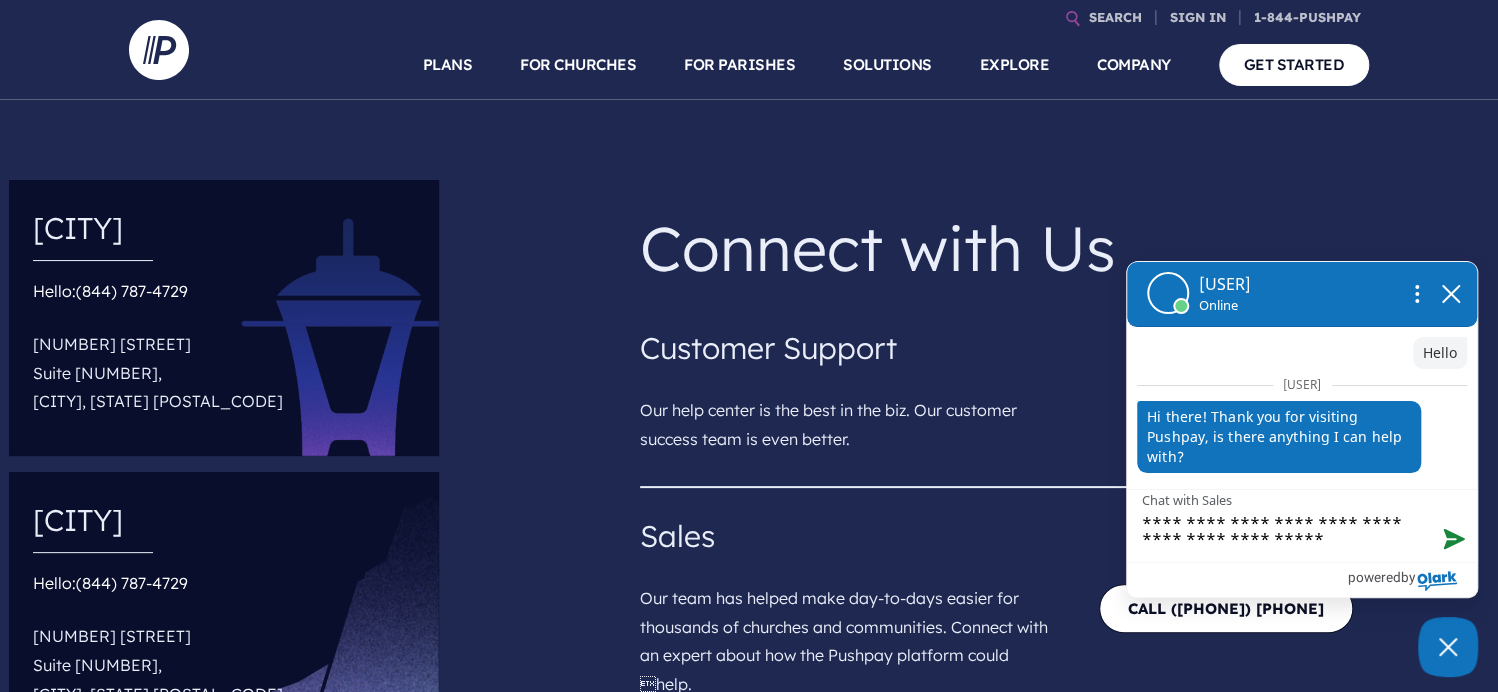 type on "**********" 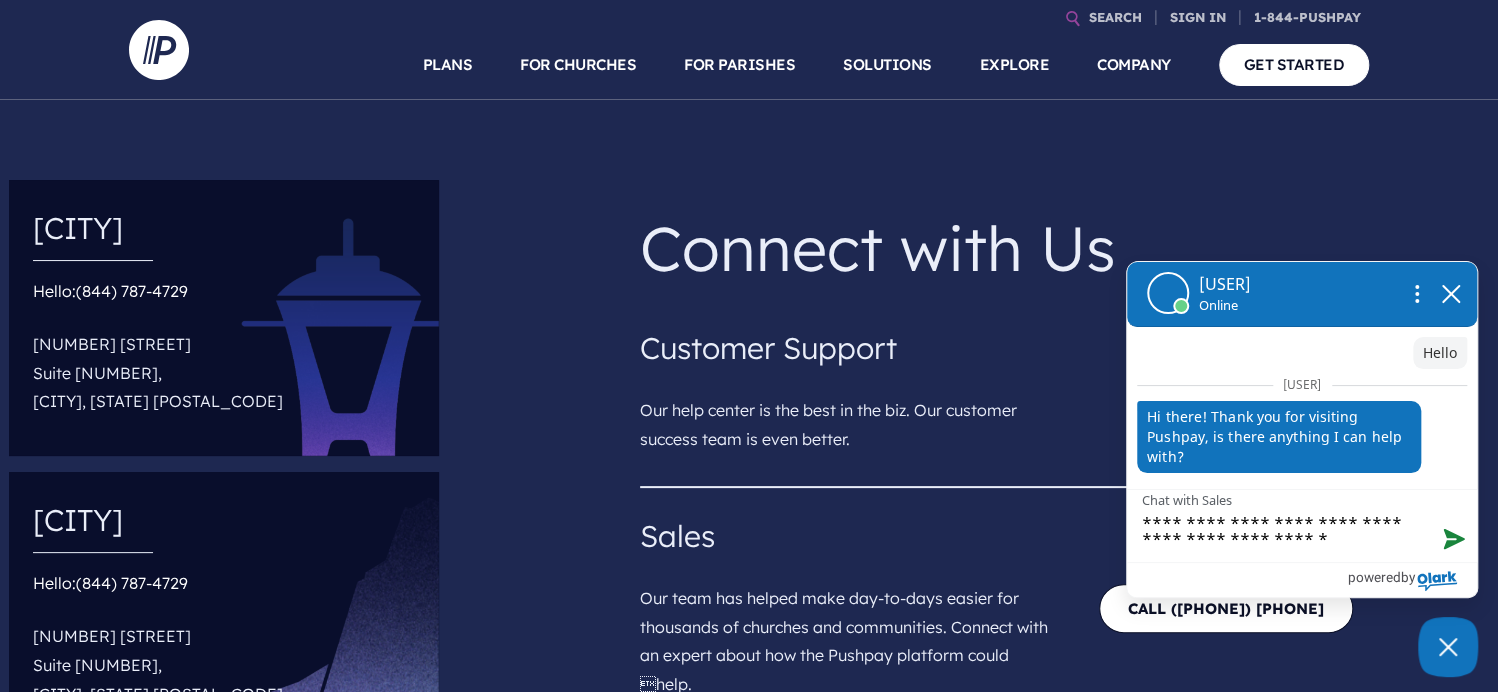 type on "**********" 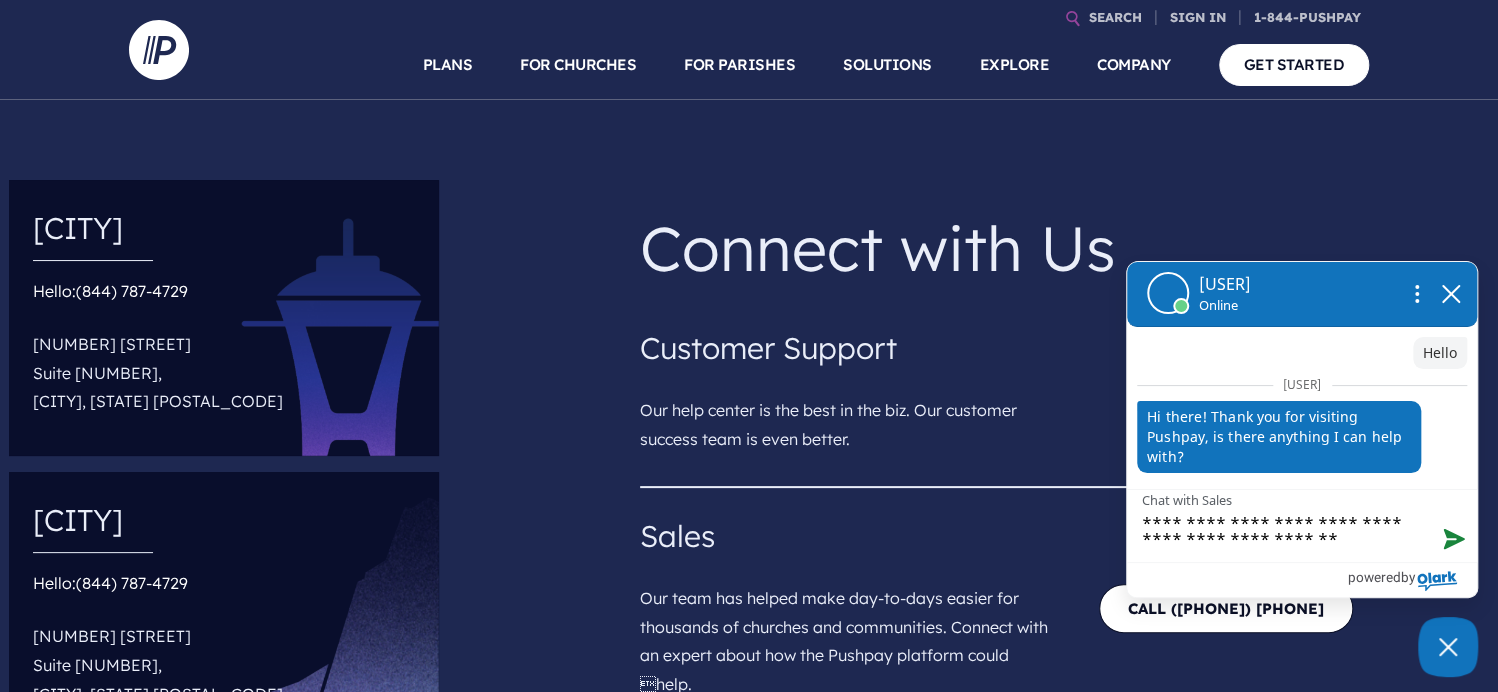type on "**********" 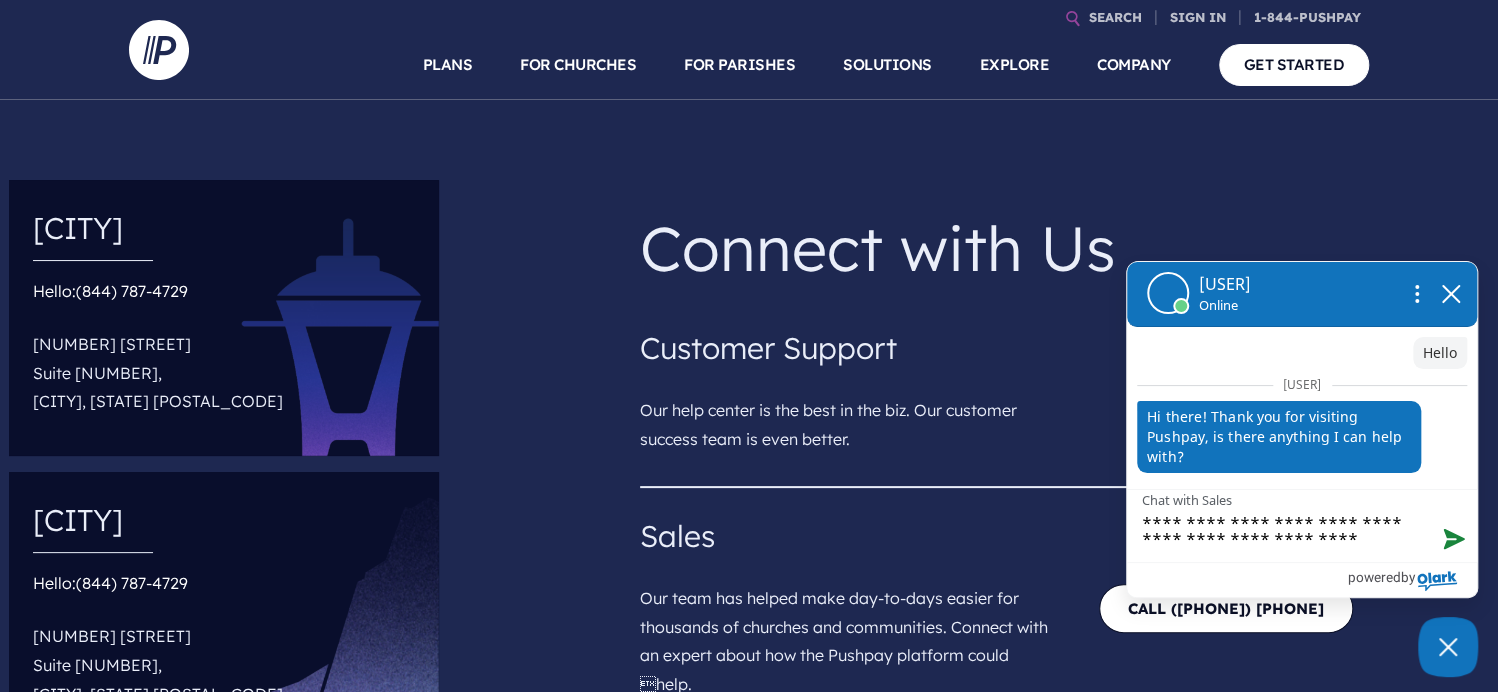 type on "**********" 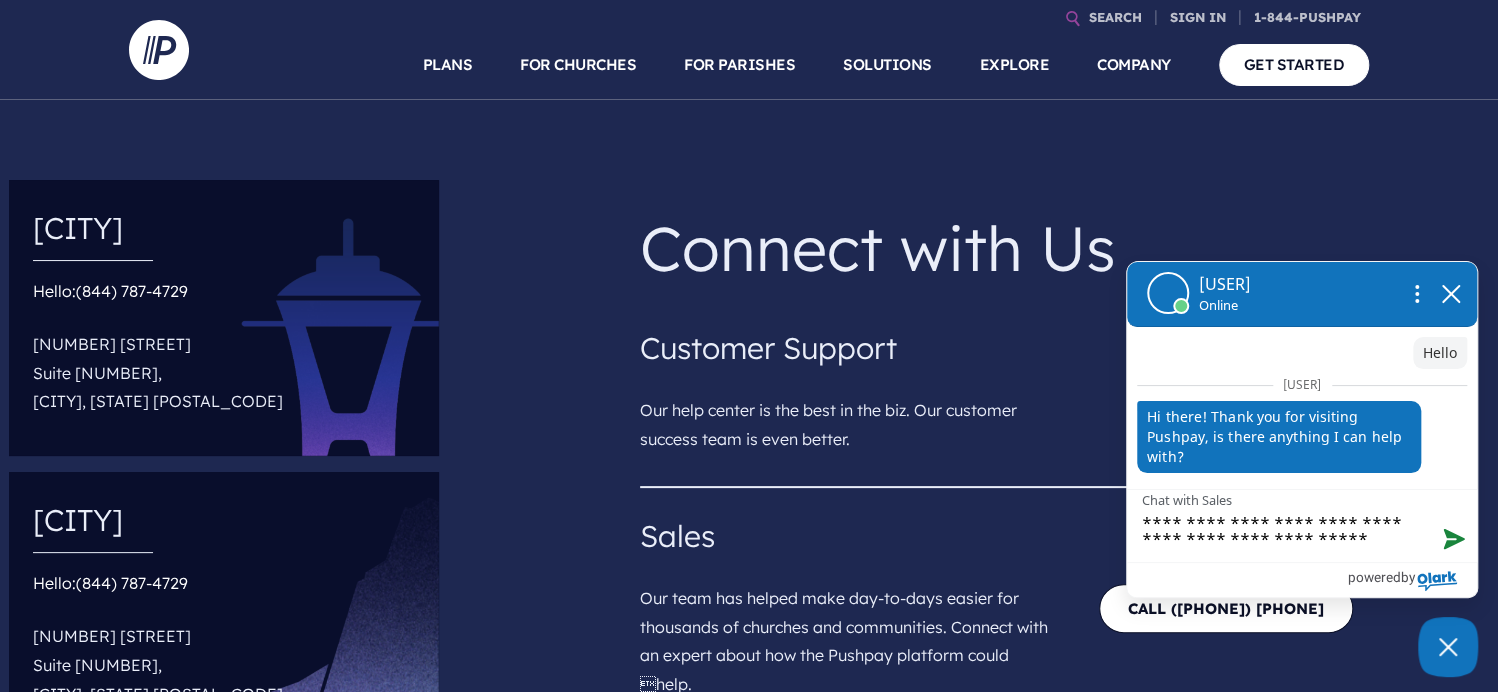 type on "**********" 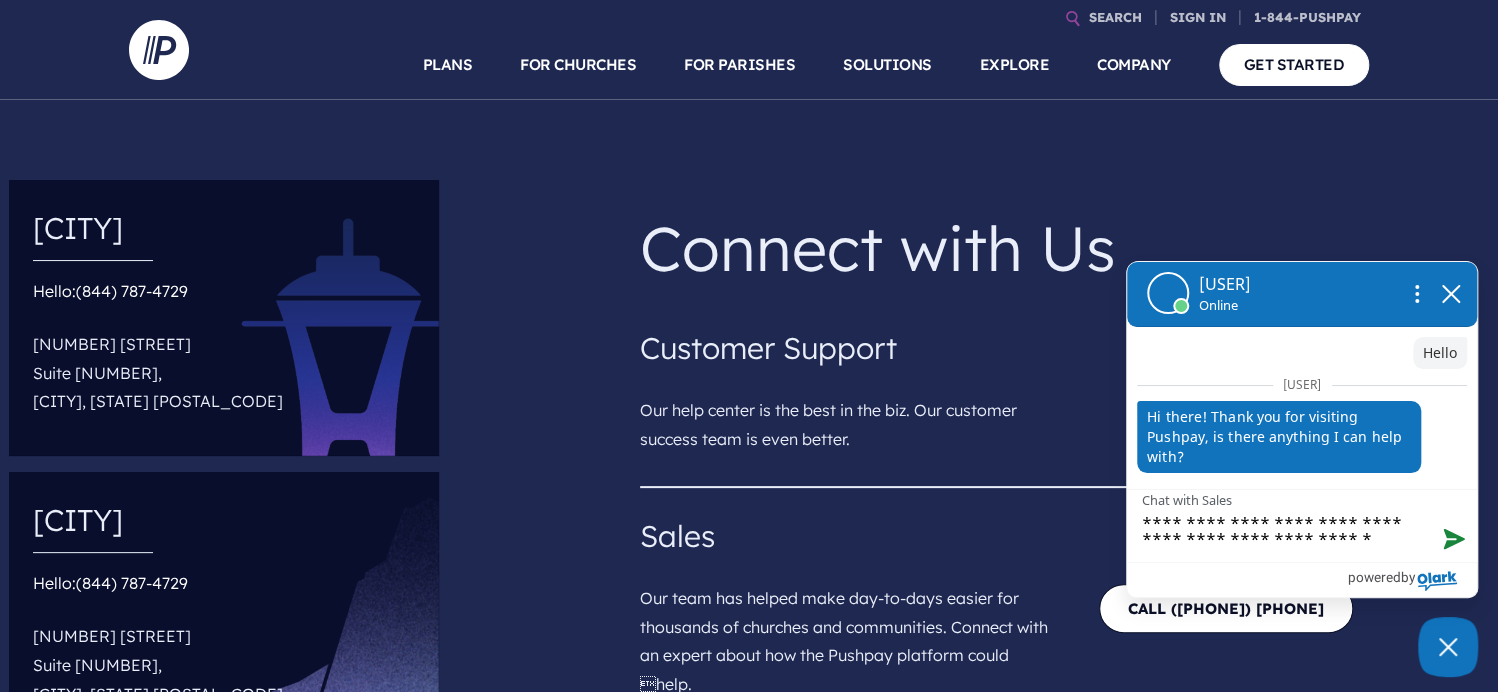 type on "**********" 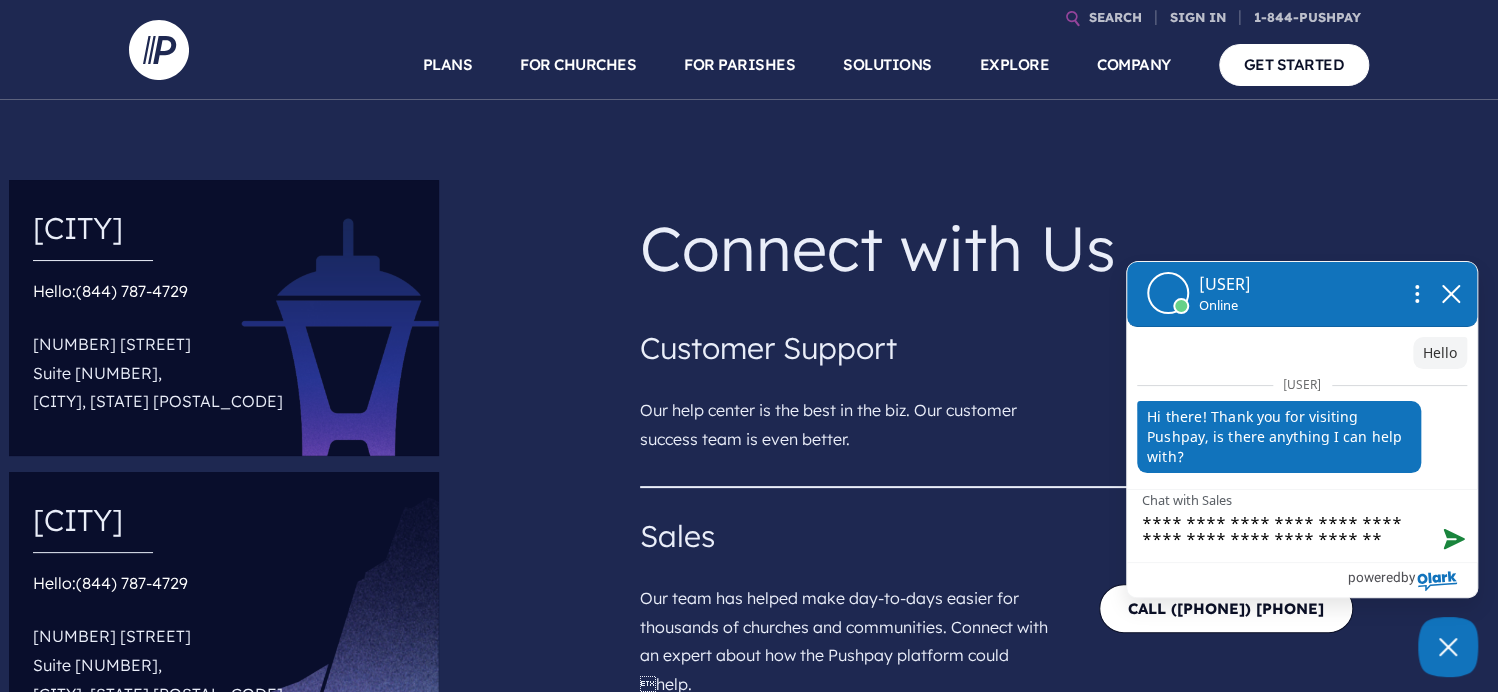 type on "**********" 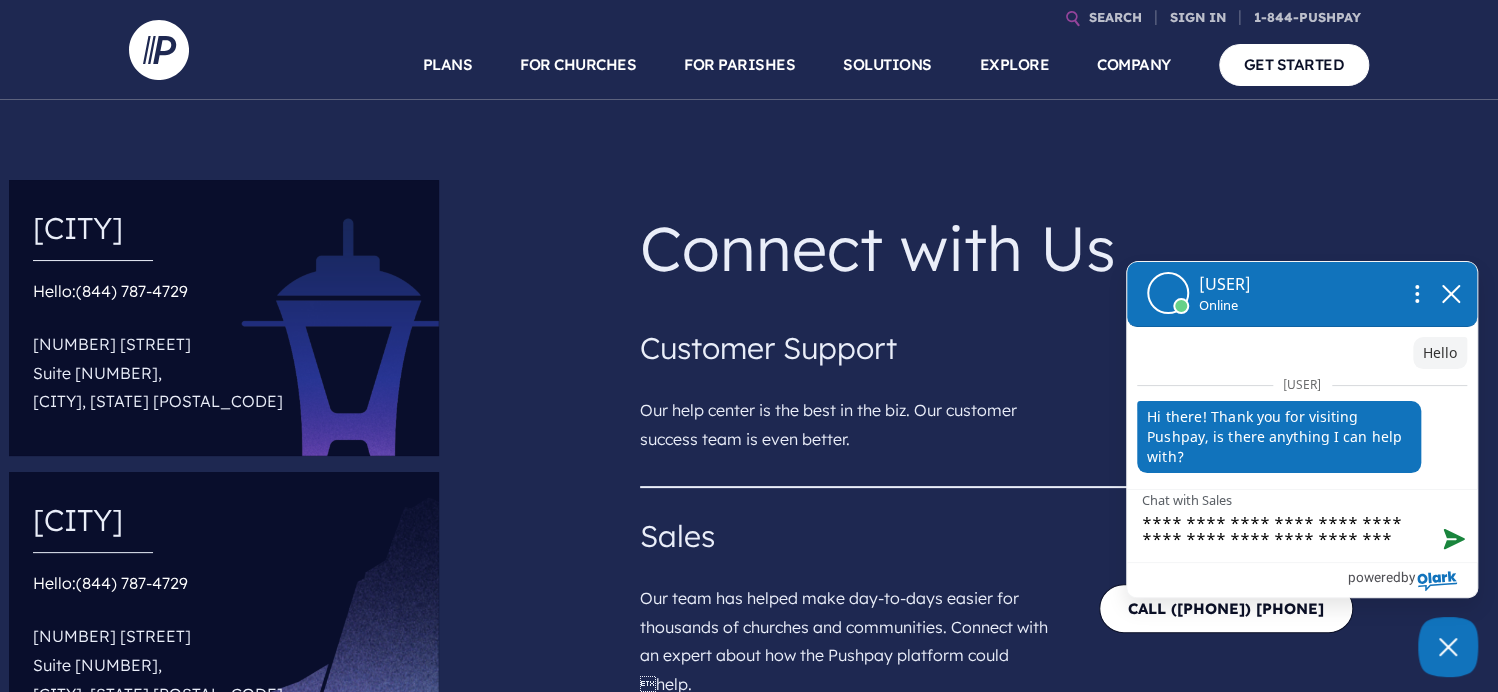type on "**********" 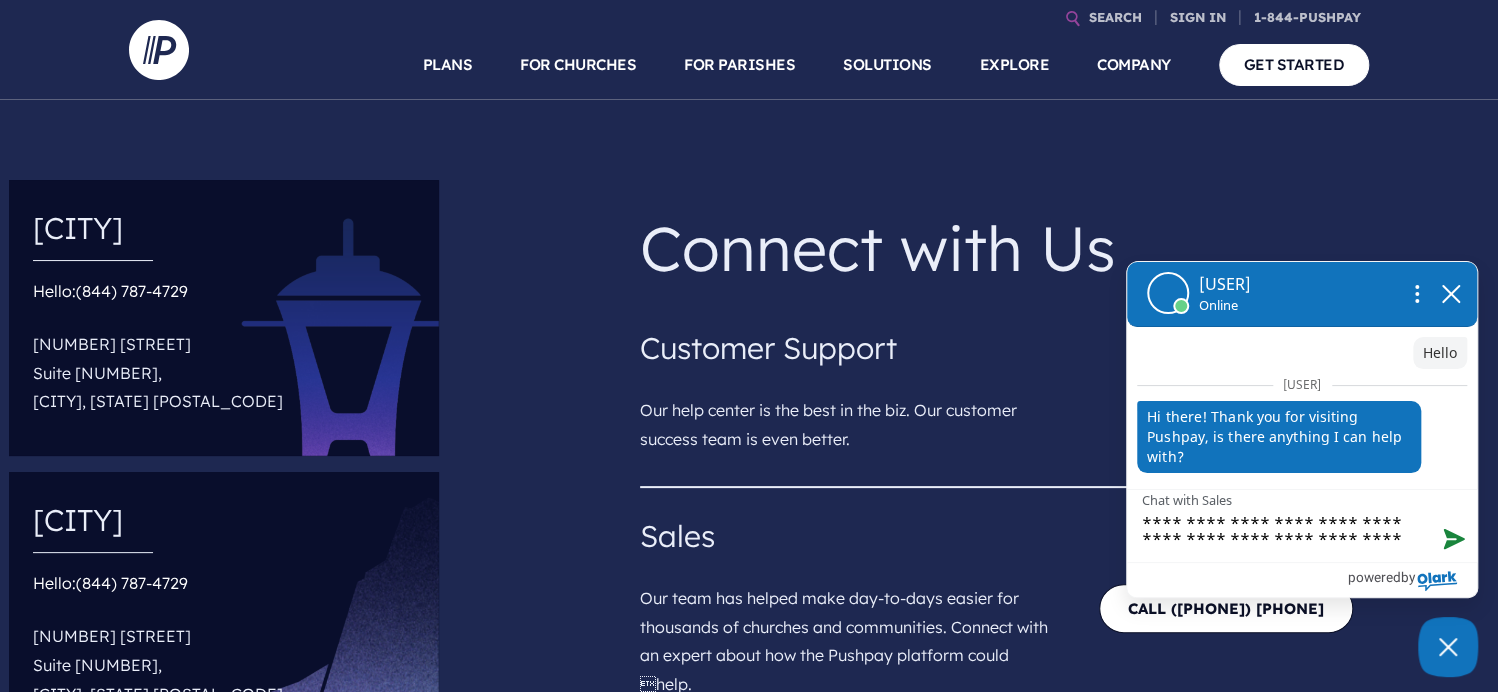 type on "**********" 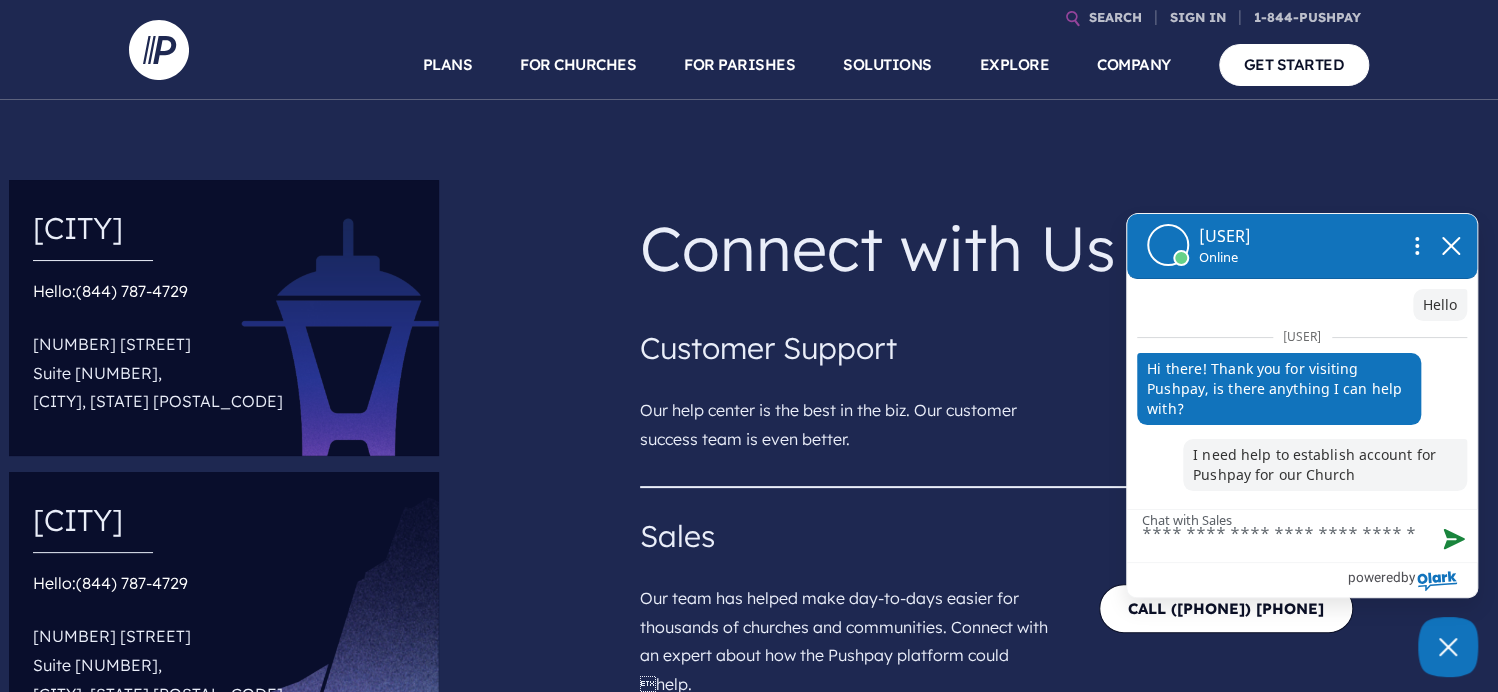 type on "*" 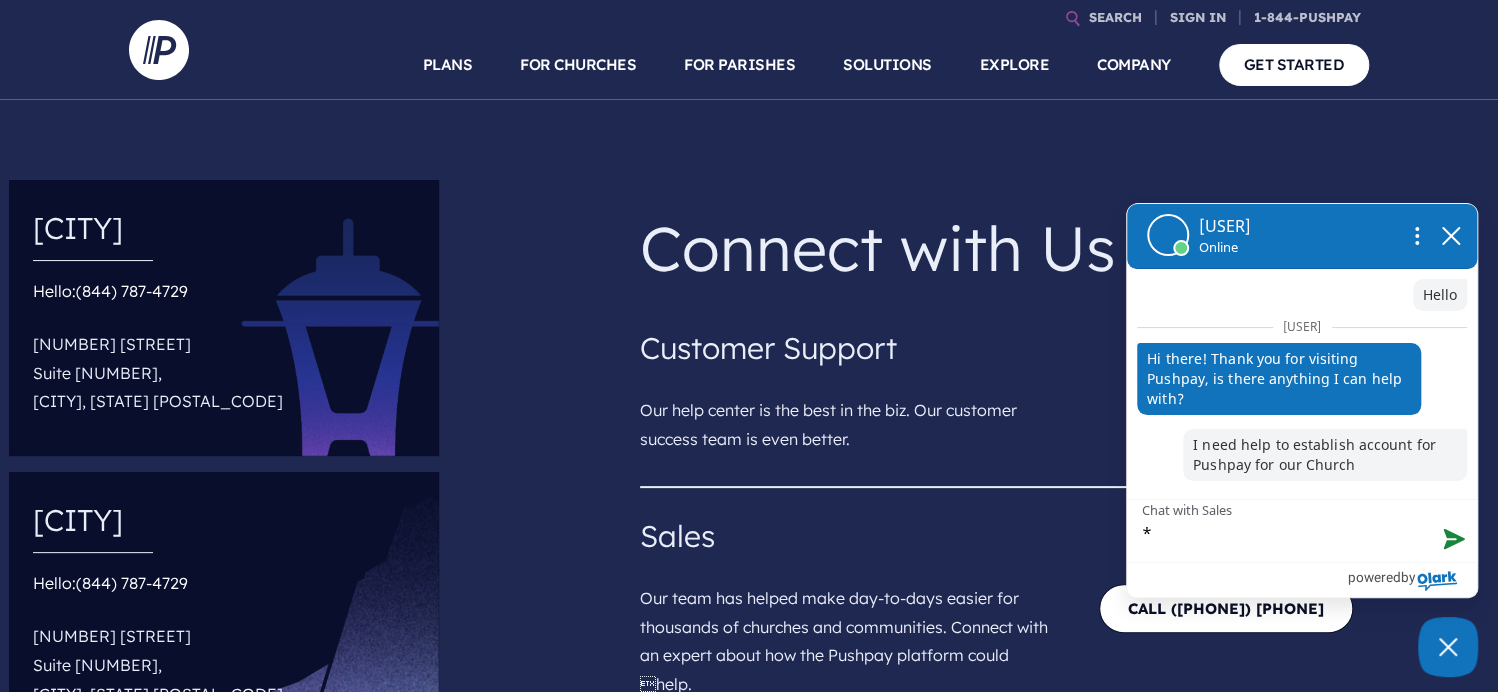 type on "**" 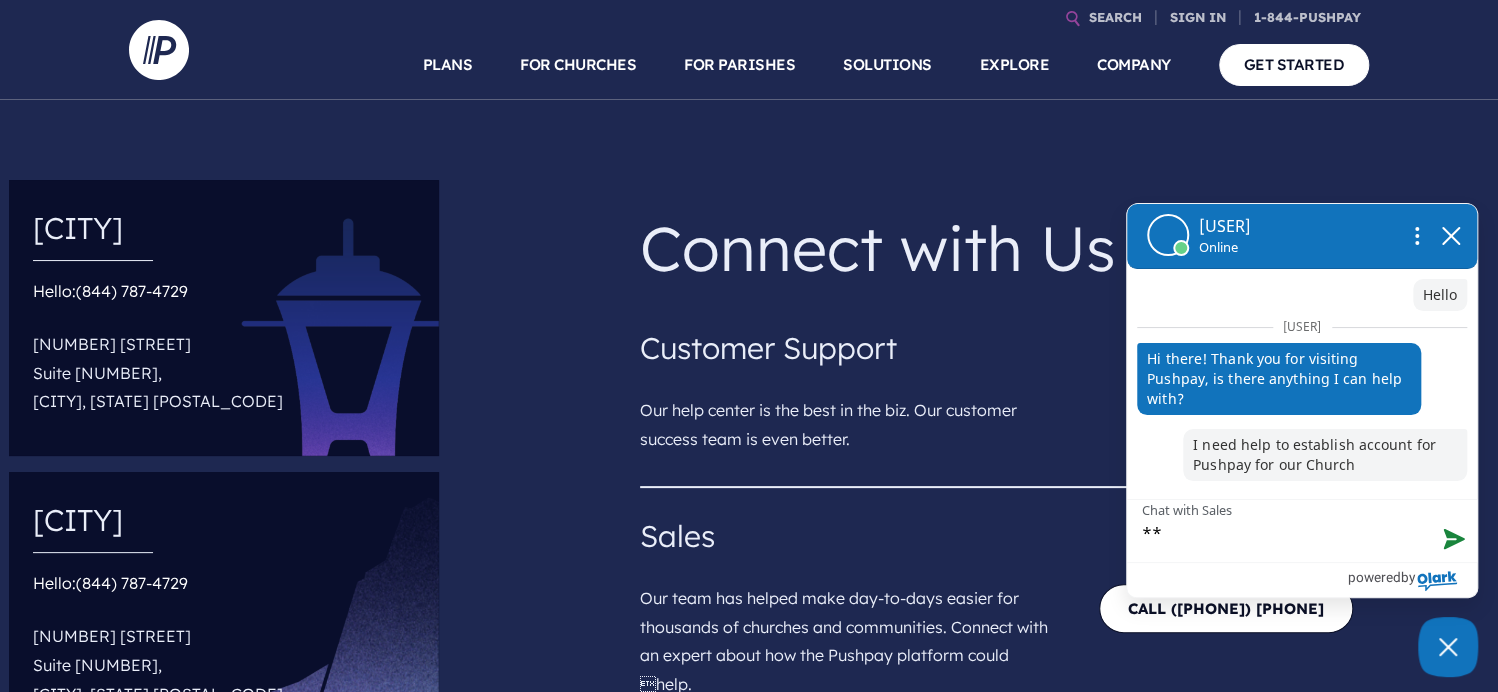 type on "***" 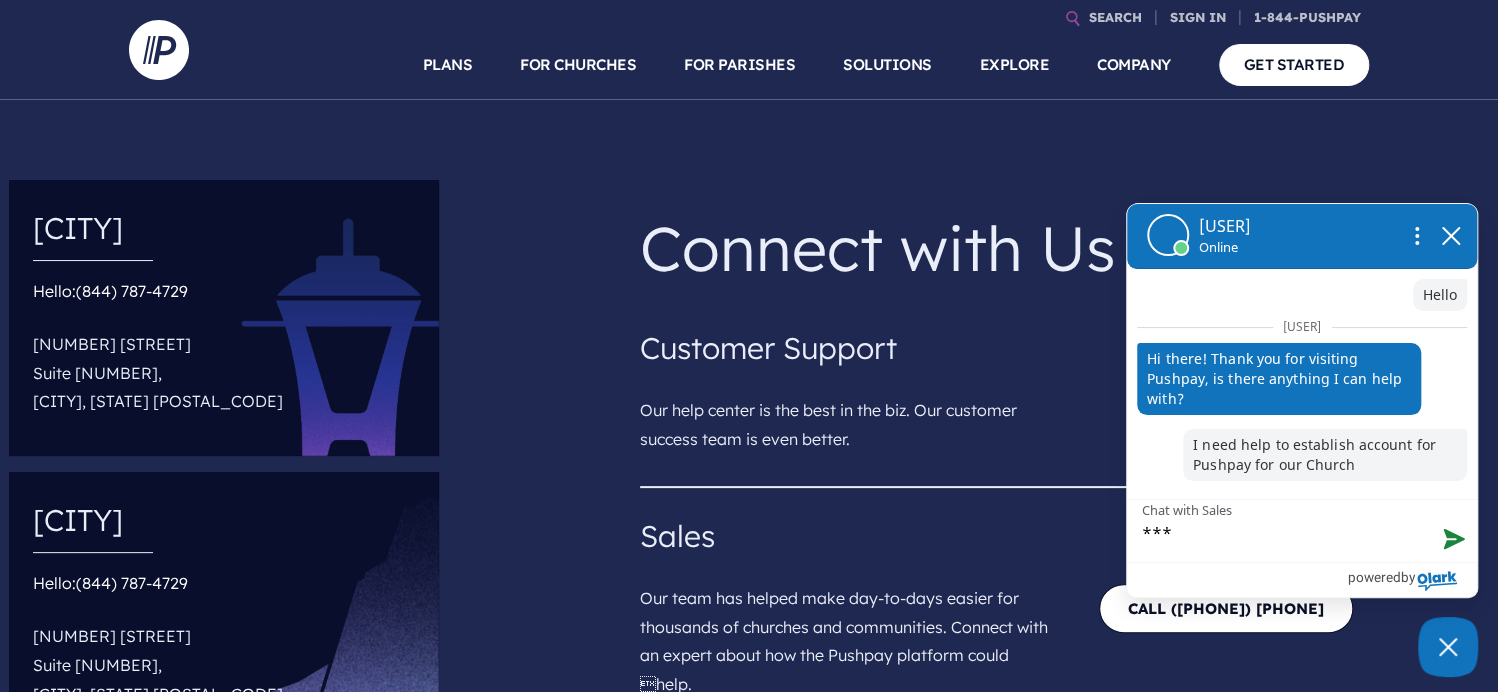 type on "****" 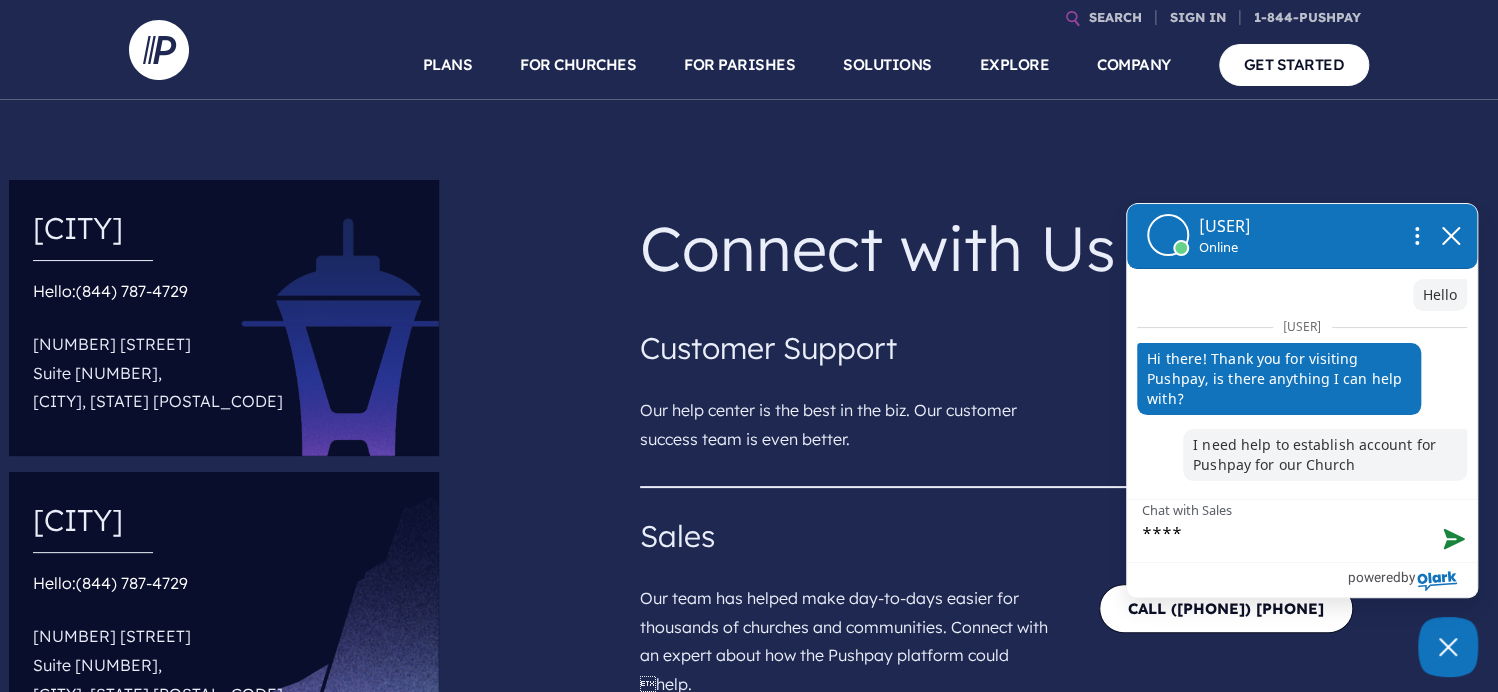 type on "*****" 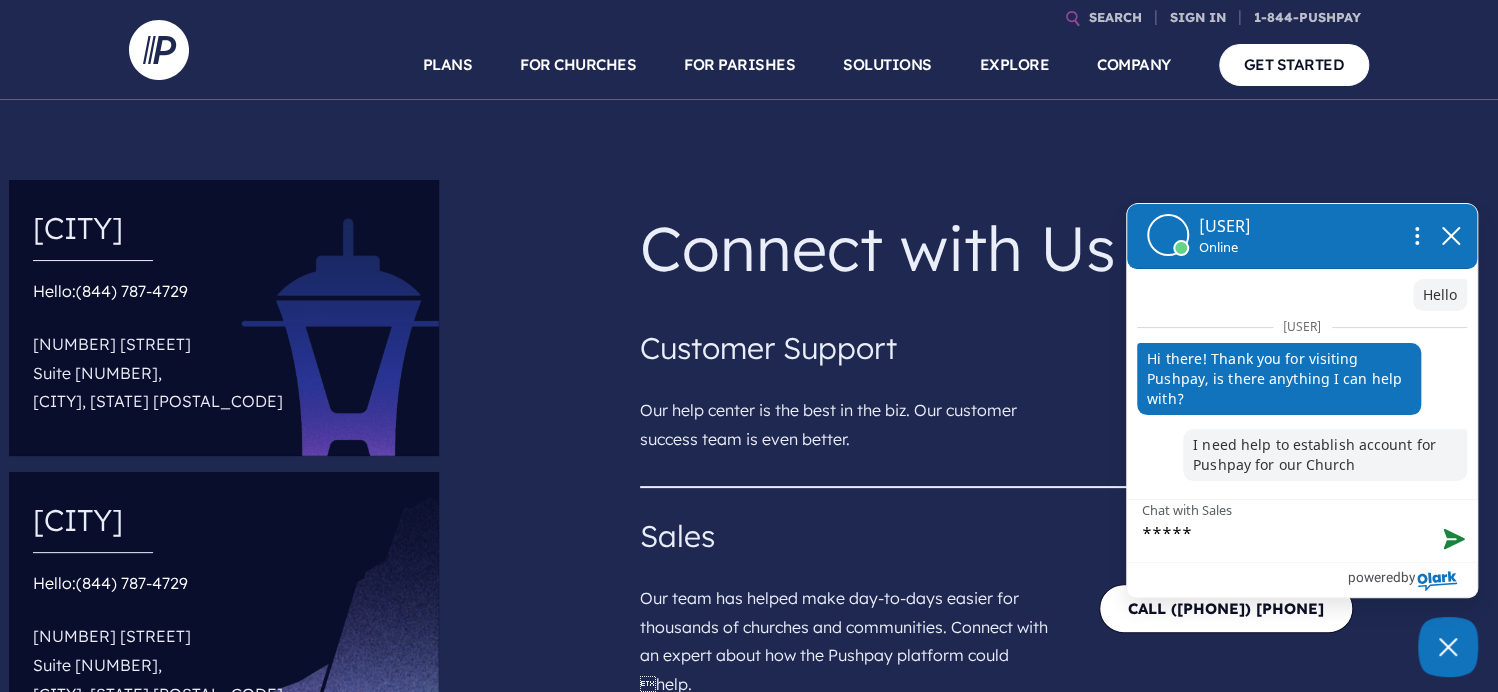 type on "******" 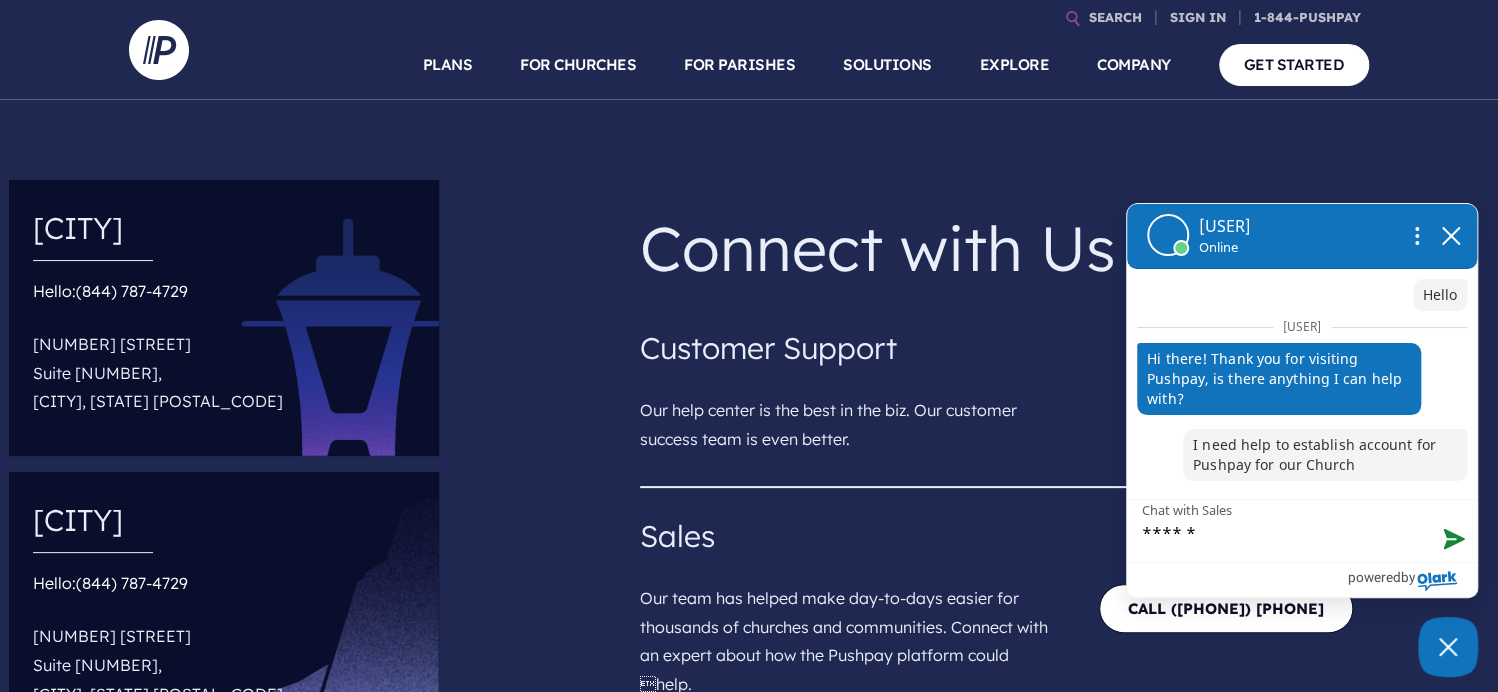 type on "*******" 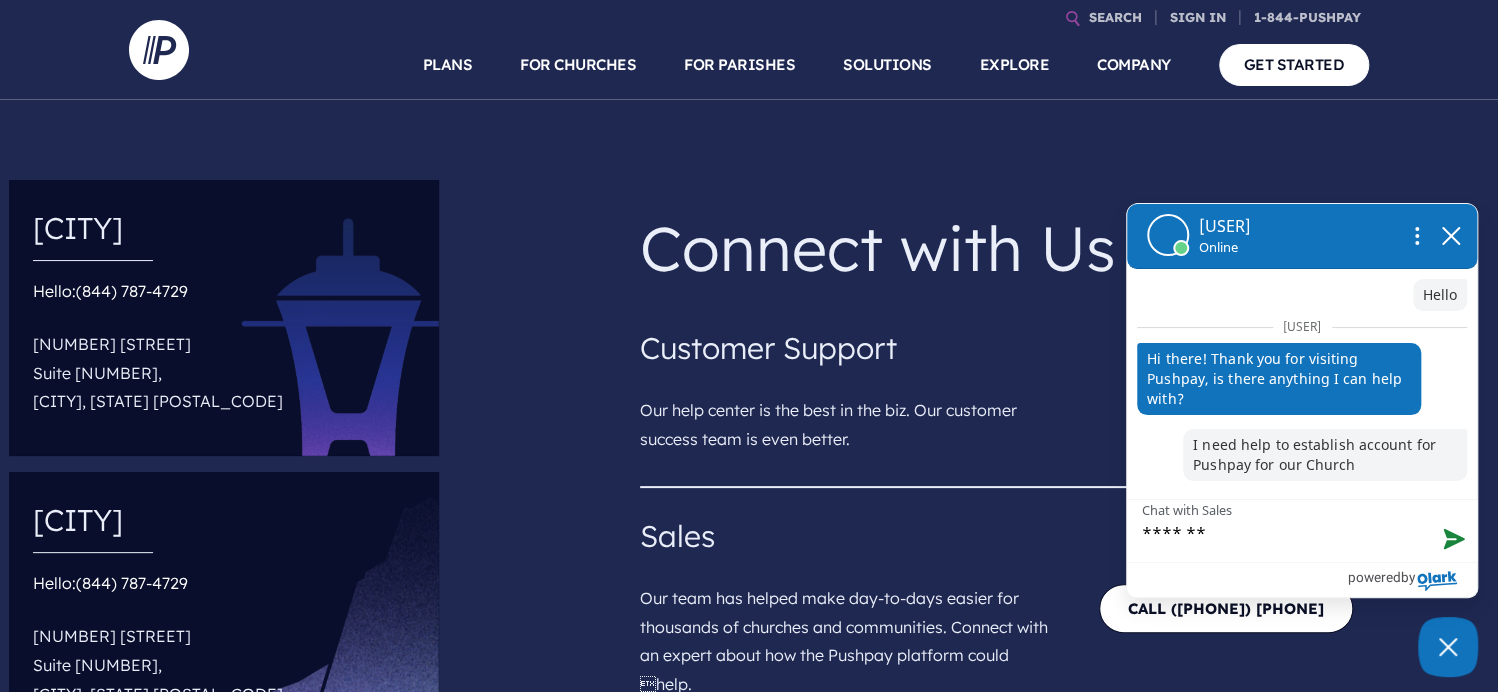 type on "*******" 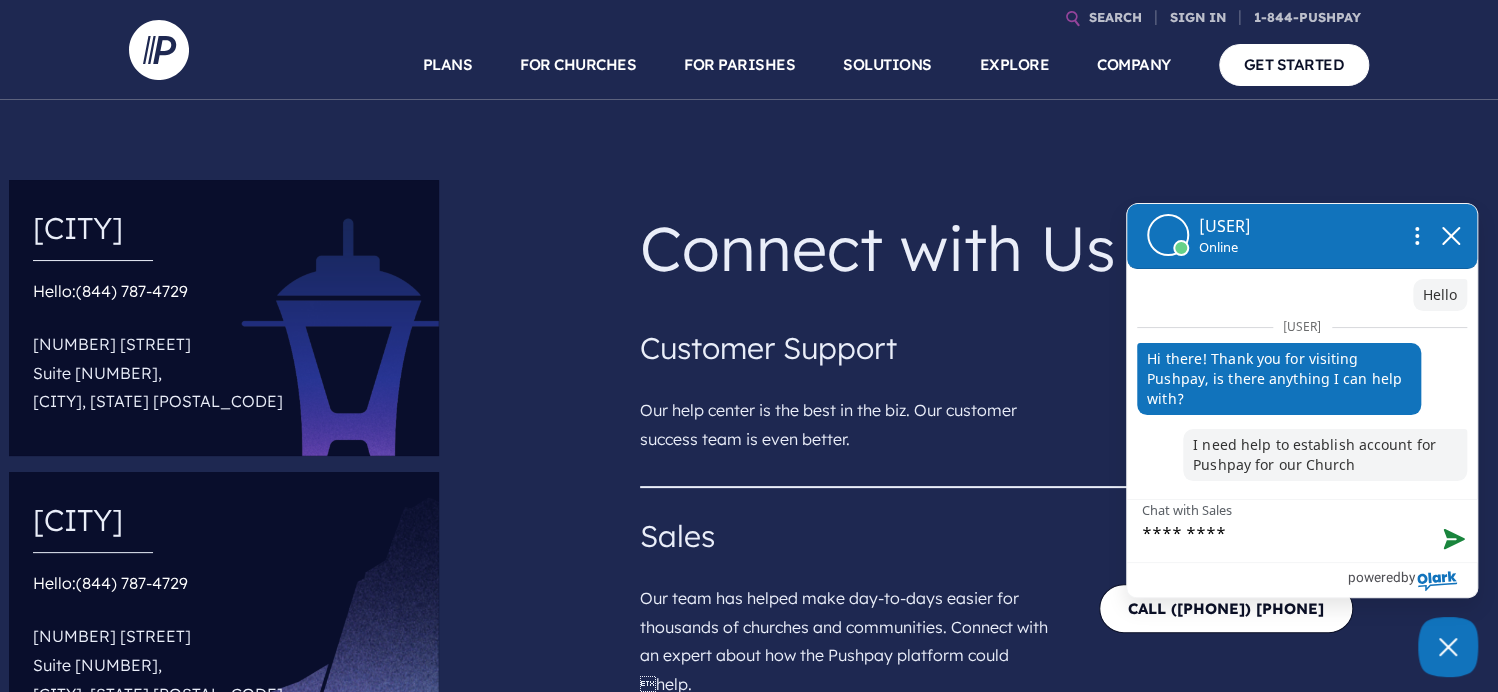 type on "**********" 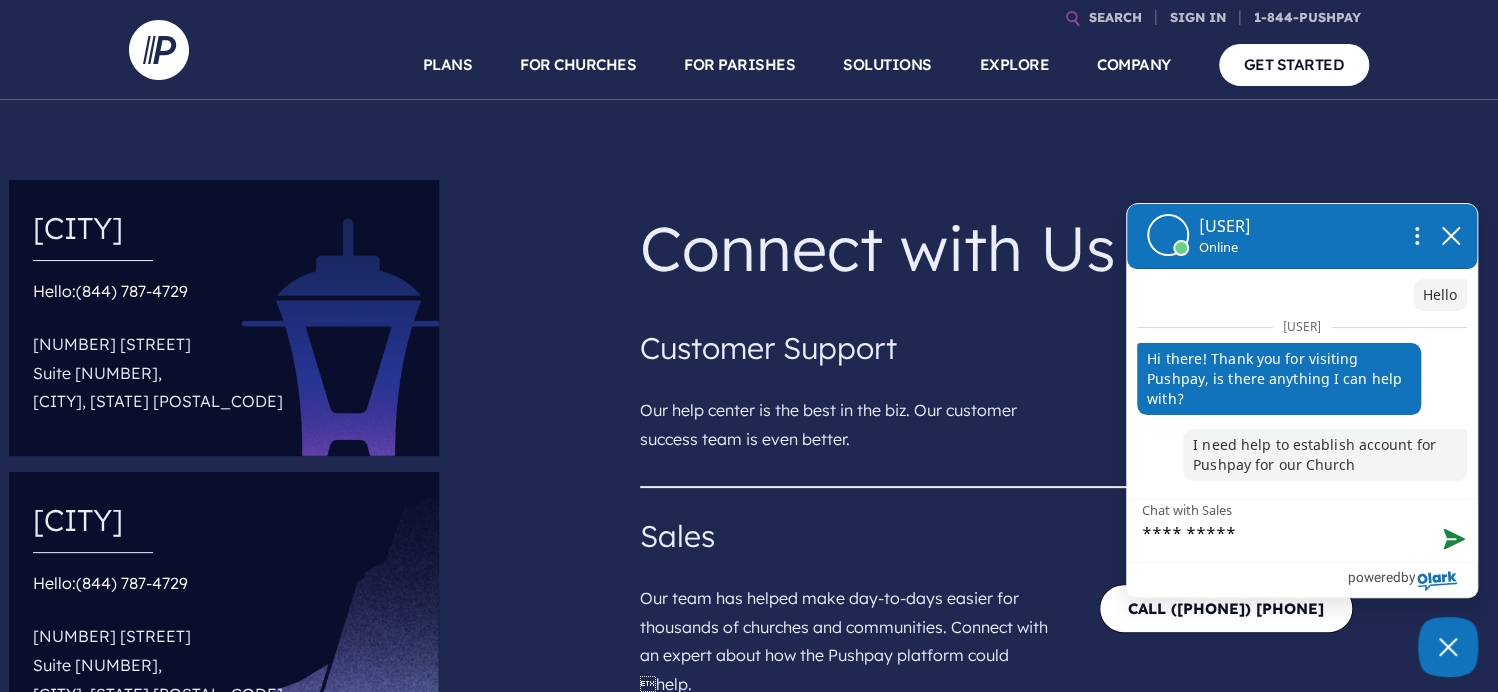 type on "**********" 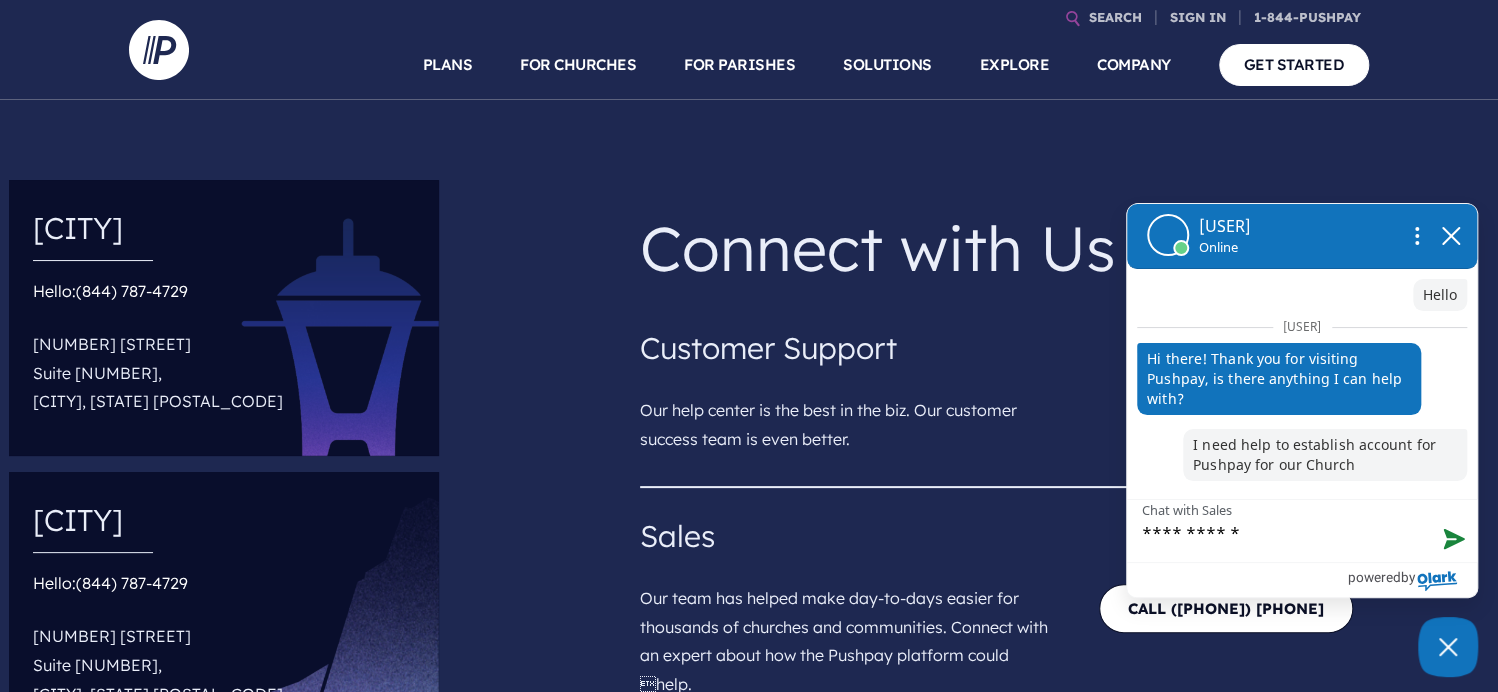 type on "**********" 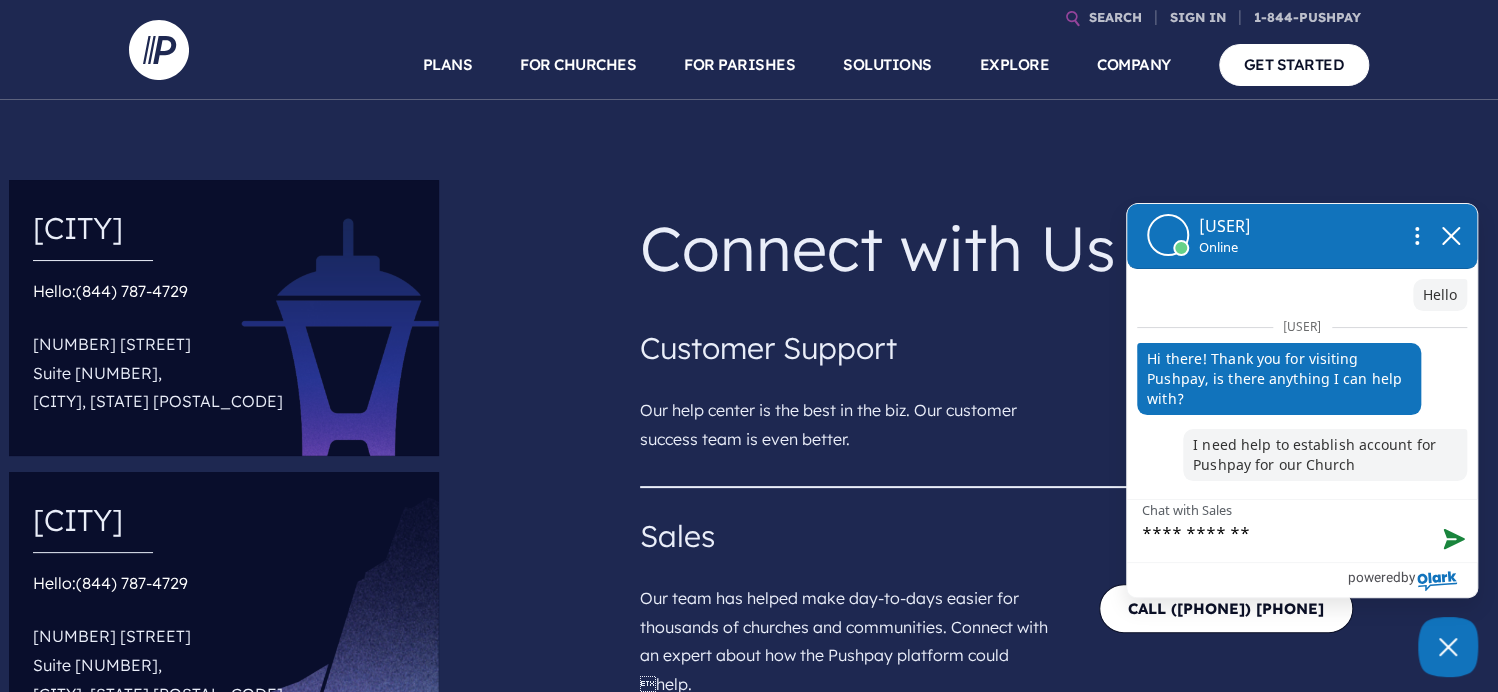 type on "**********" 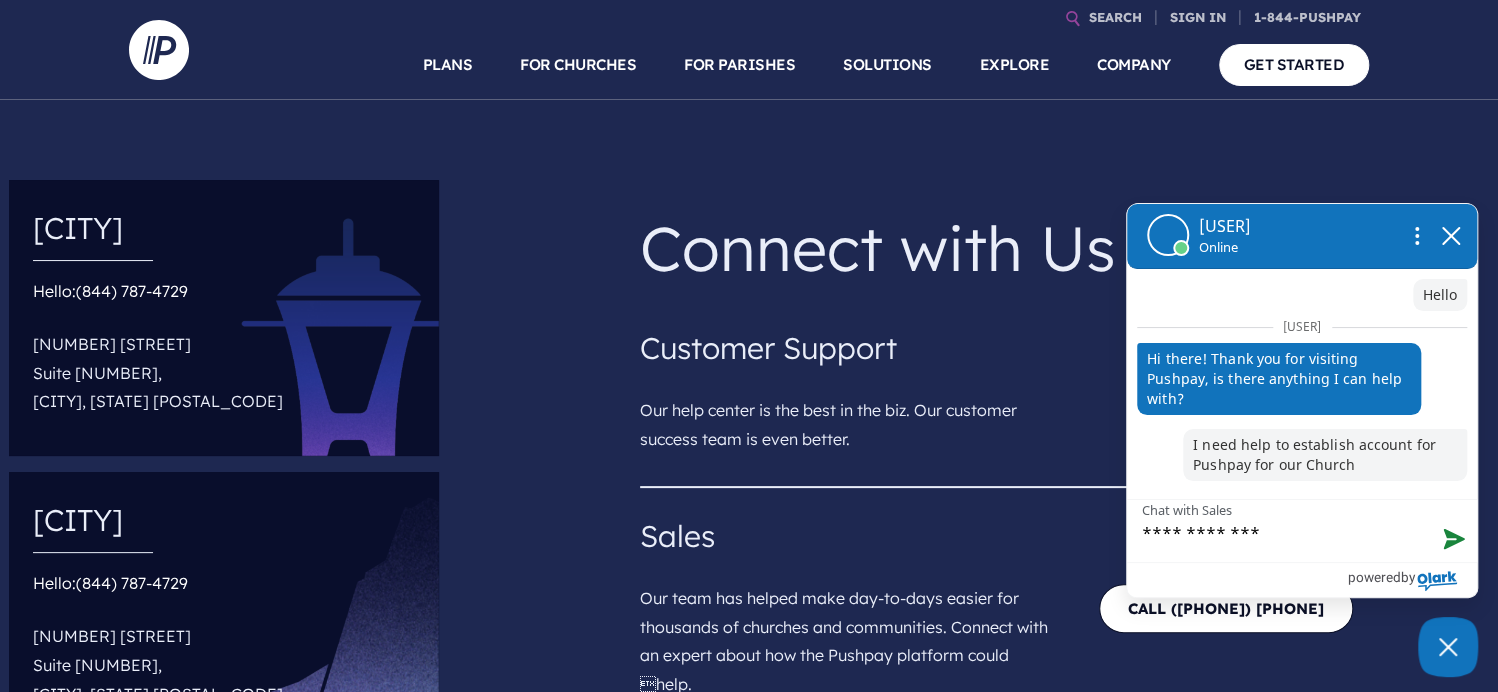 type on "**********" 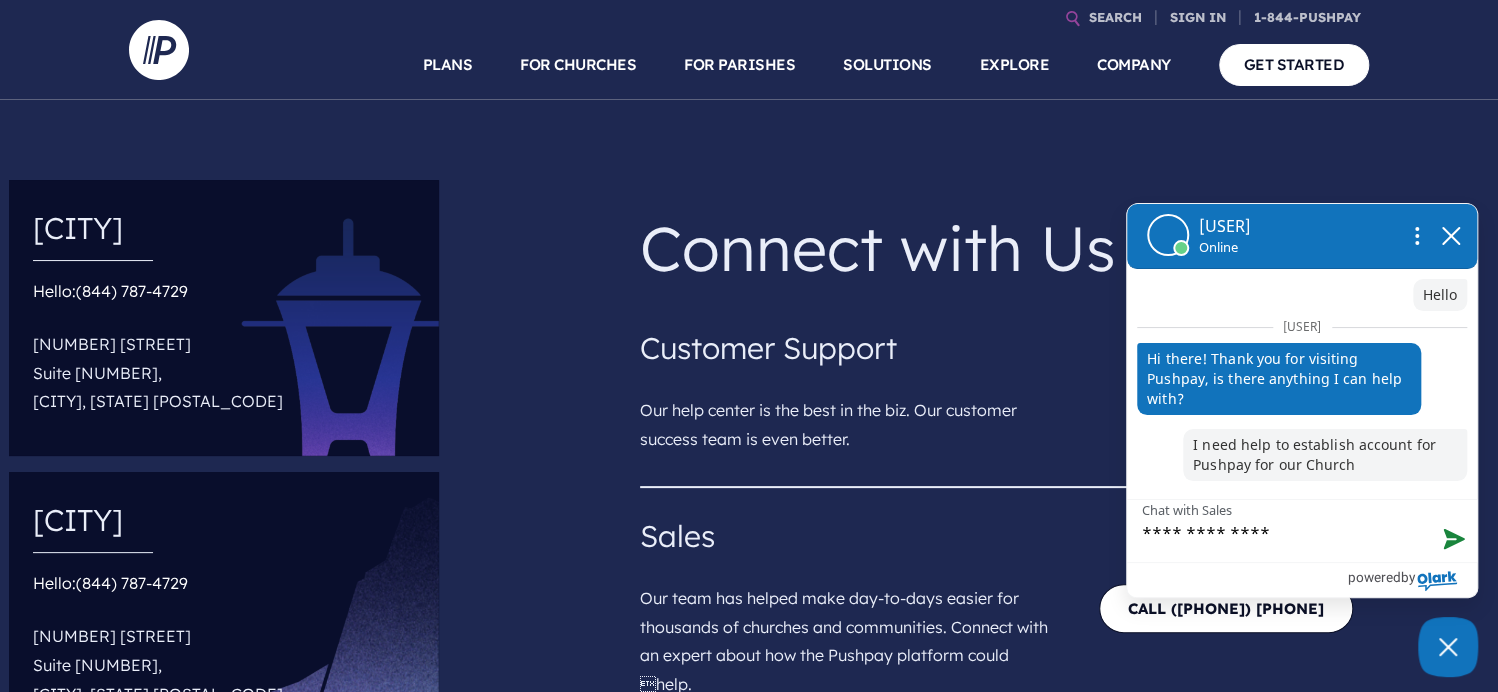 type on "**********" 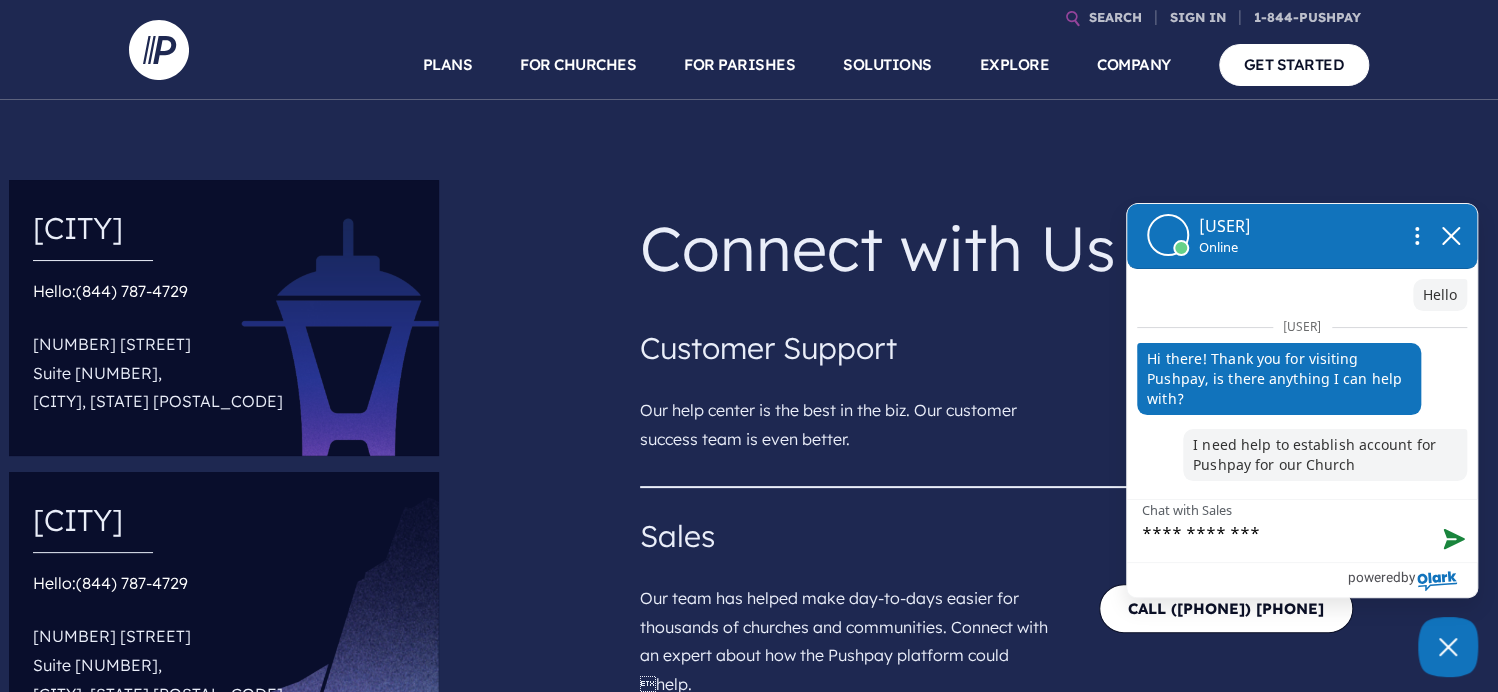 type on "**********" 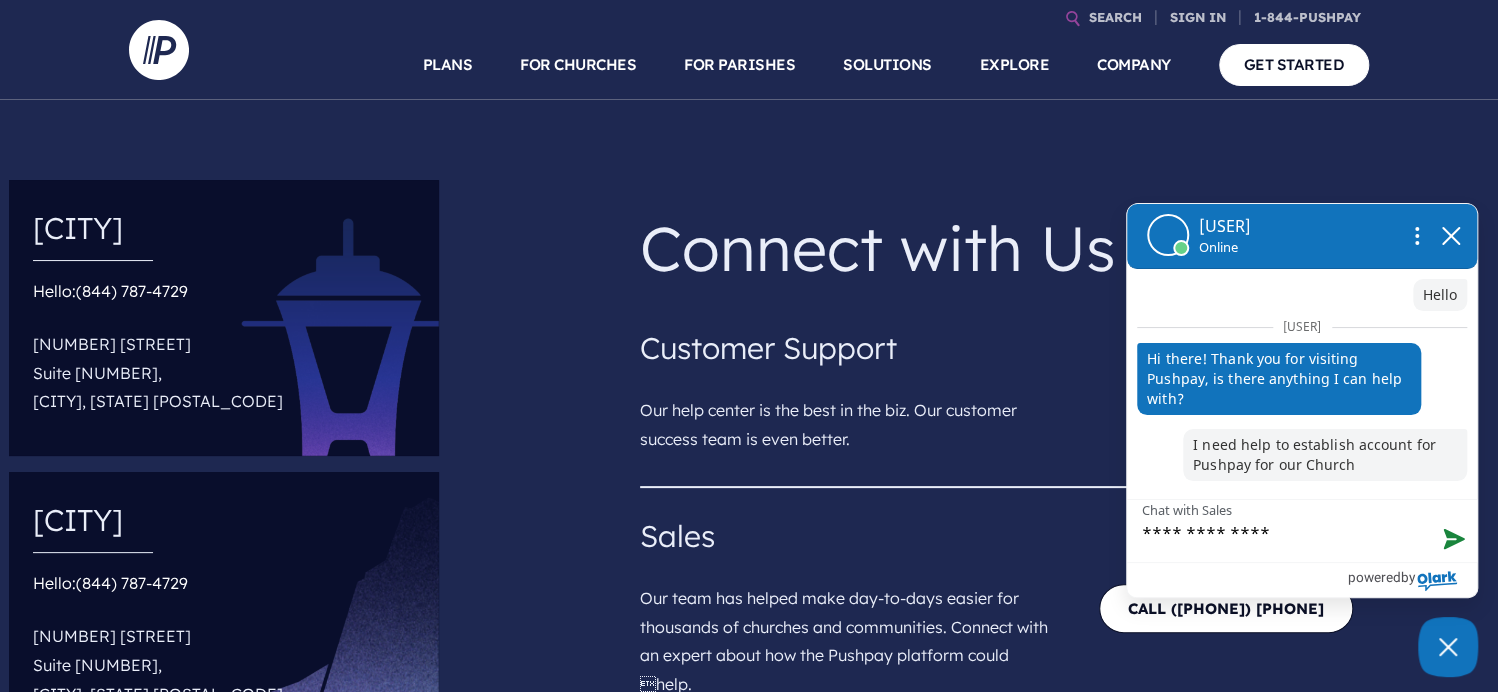 type on "**********" 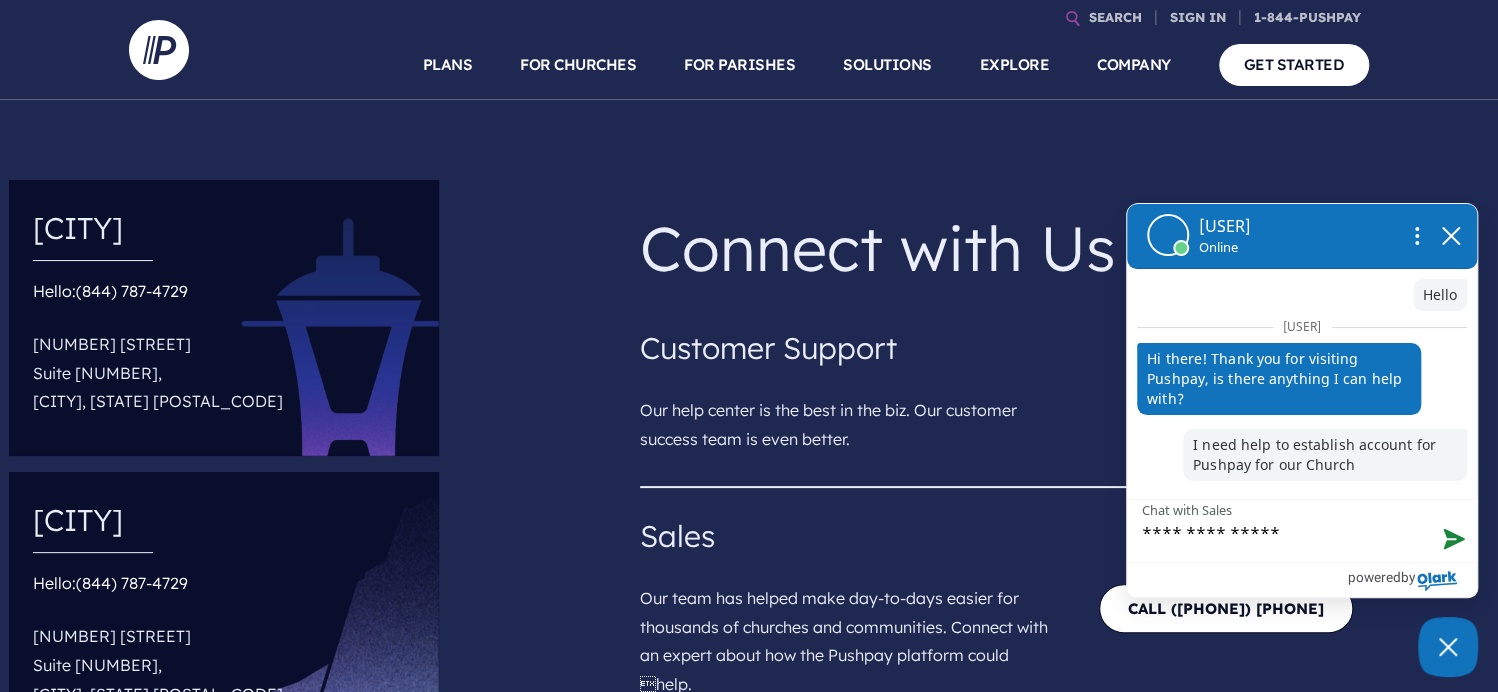 type on "**********" 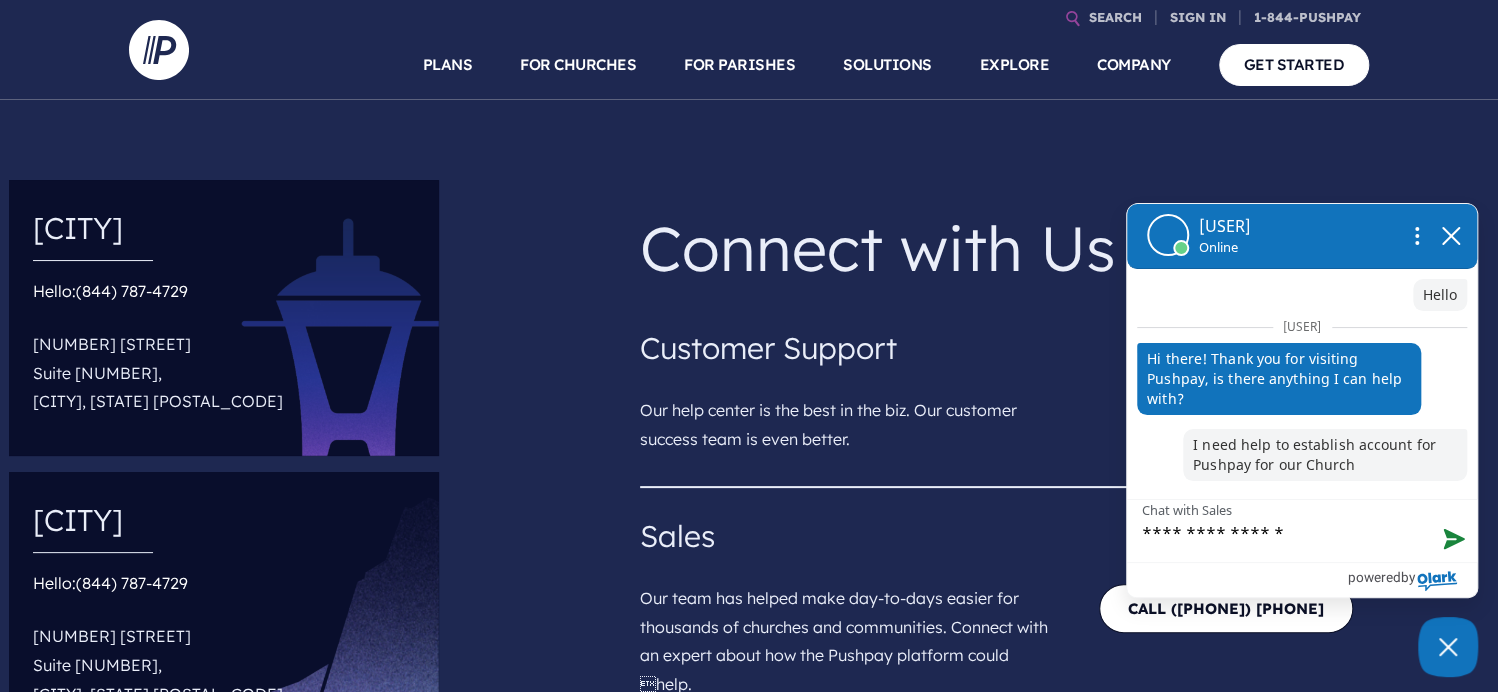 type on "**********" 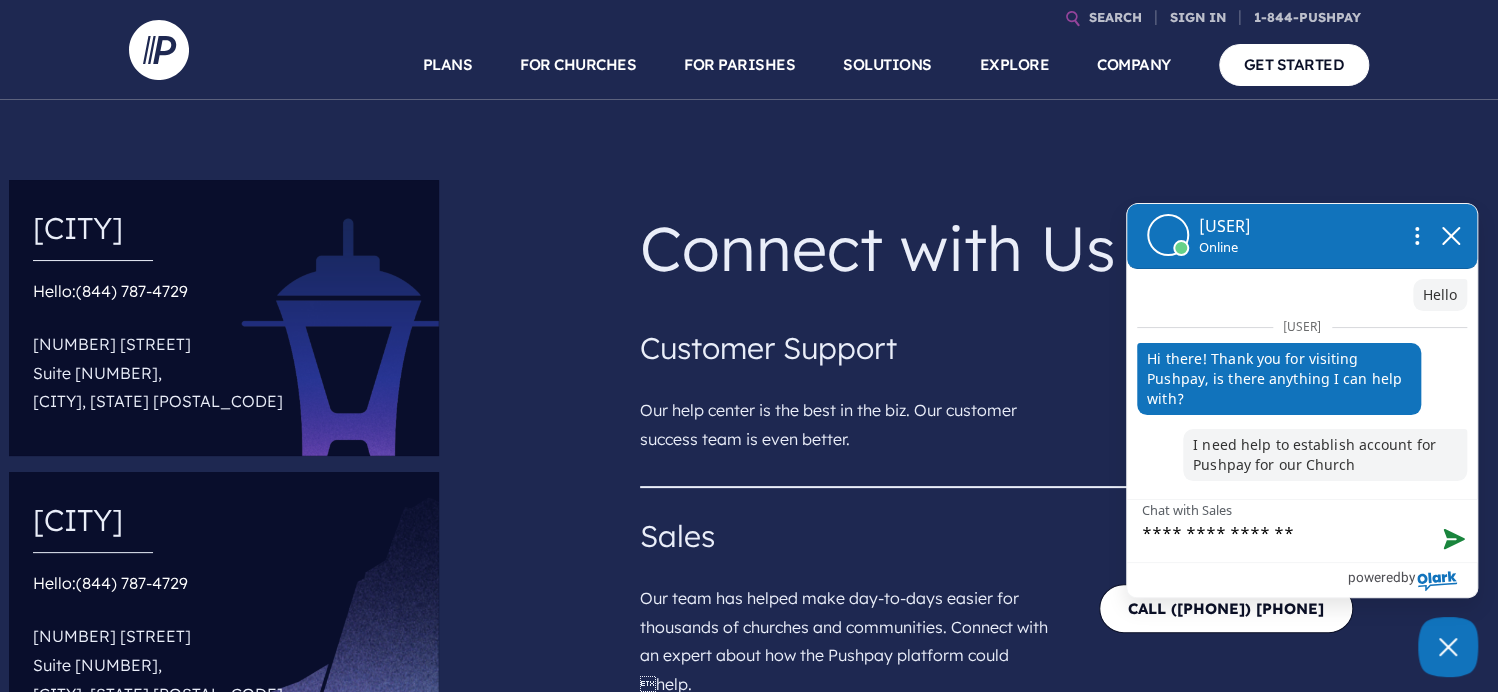 type on "**********" 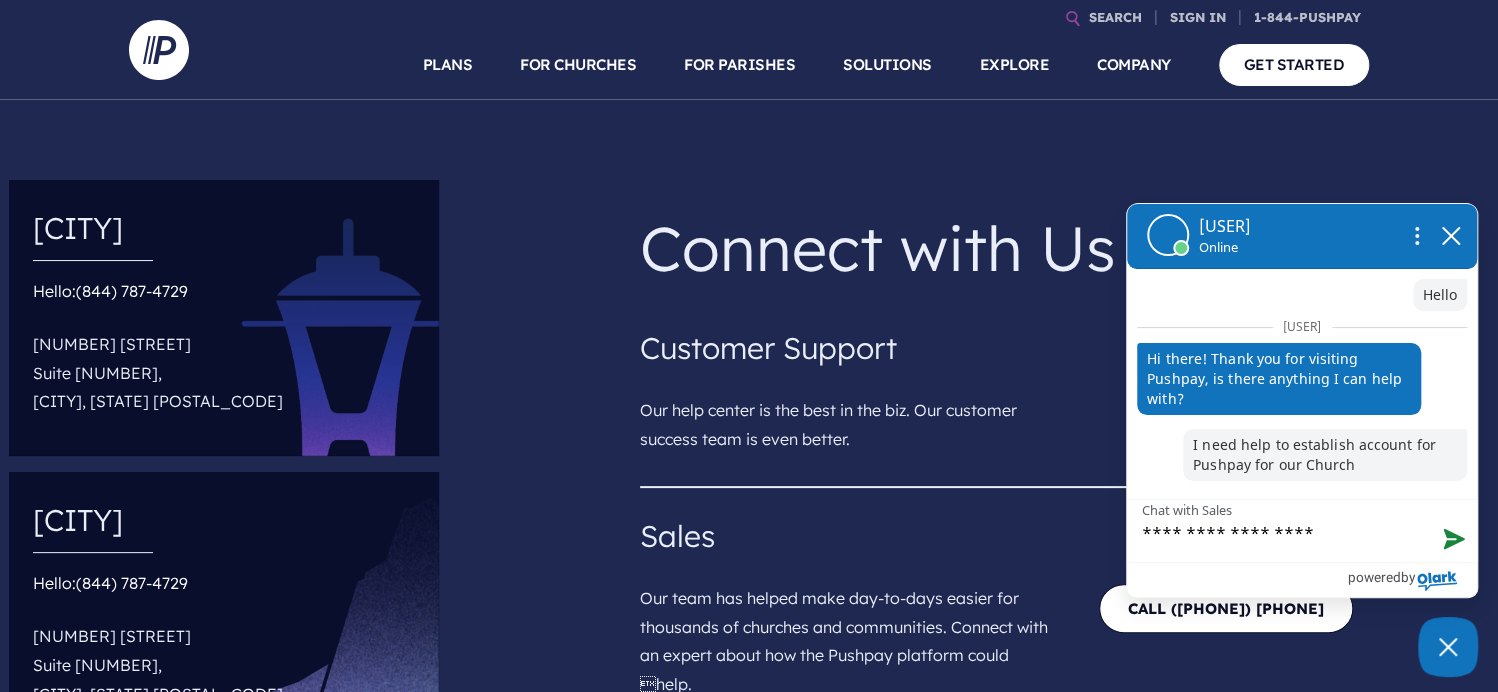type on "**********" 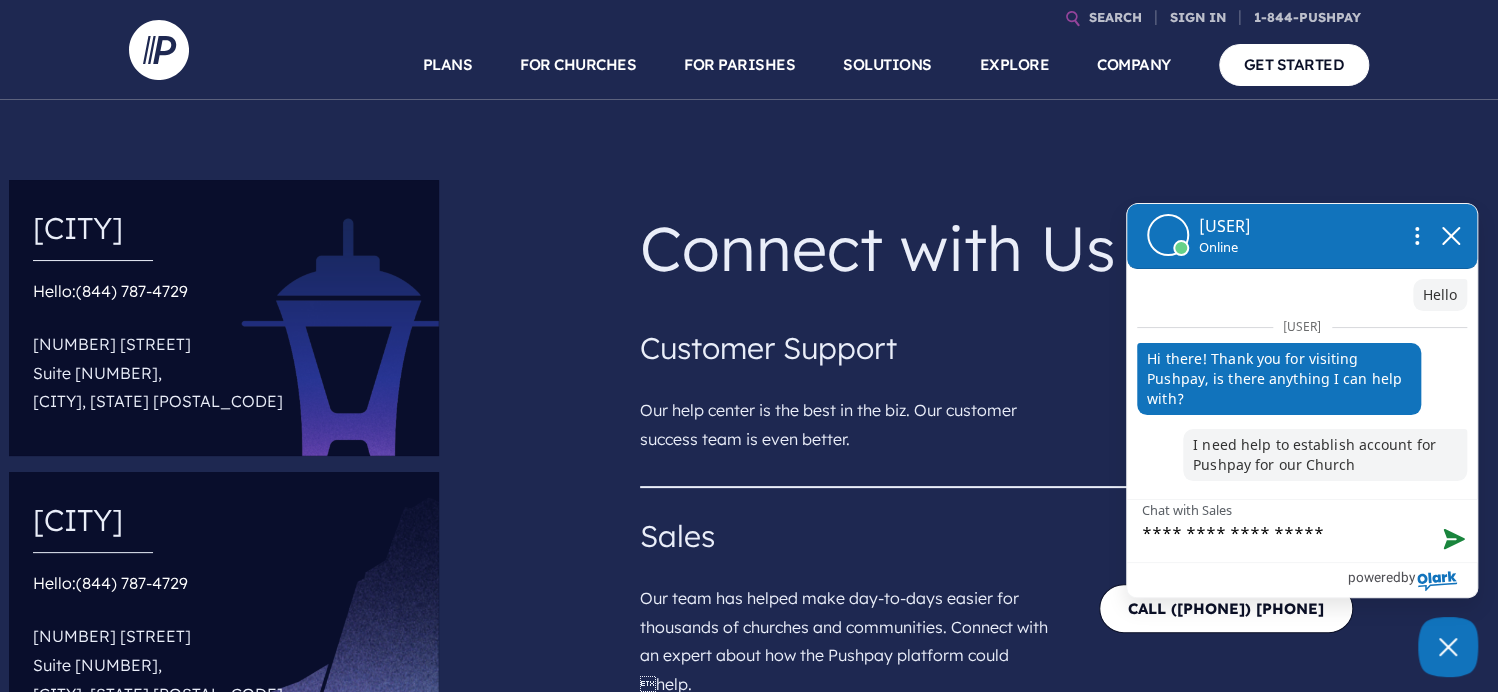 type on "**********" 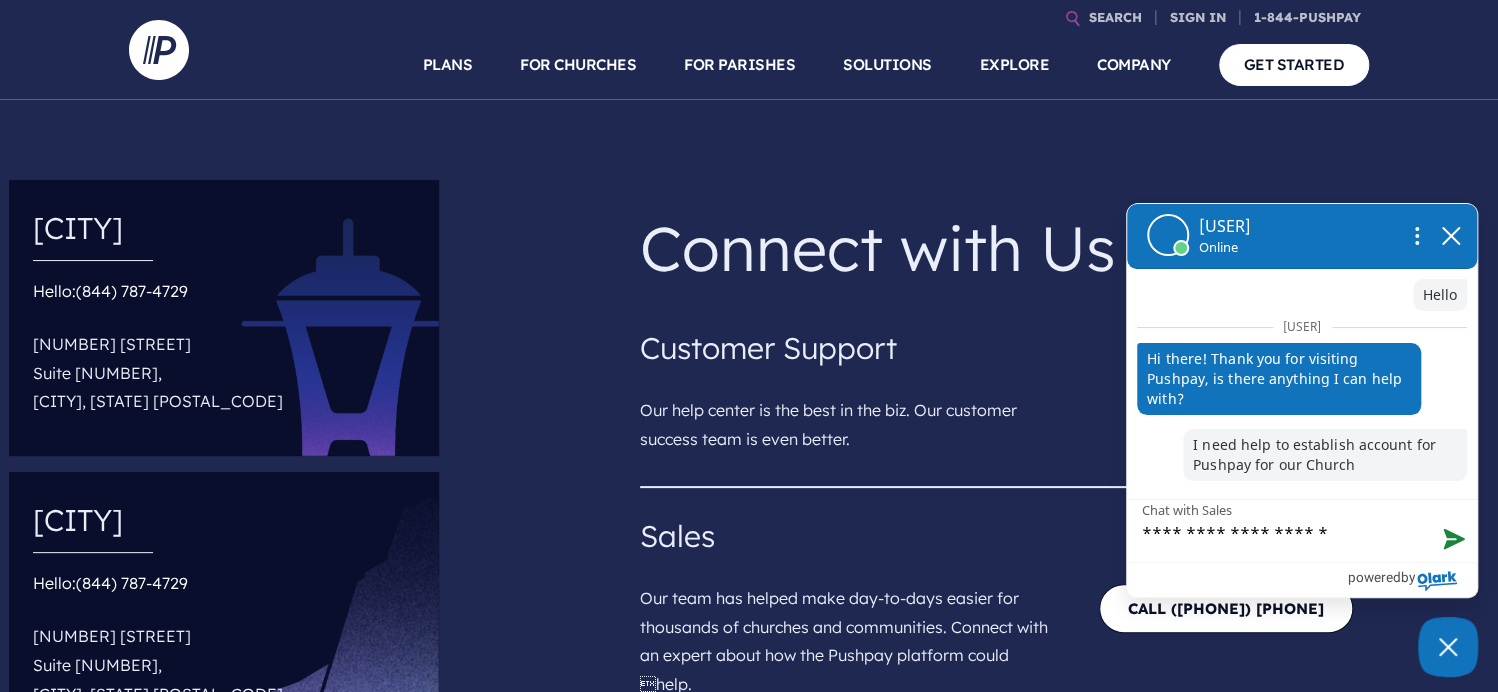 type on "**********" 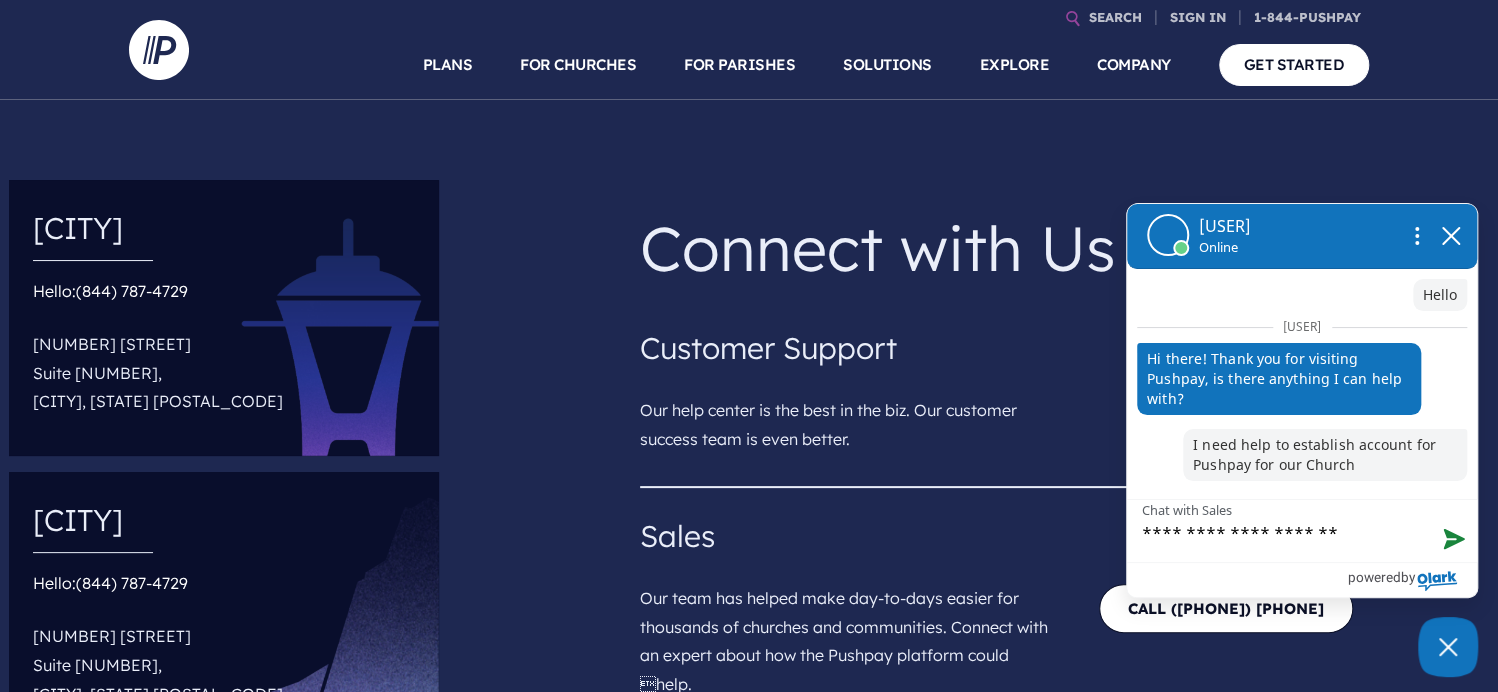 type on "**********" 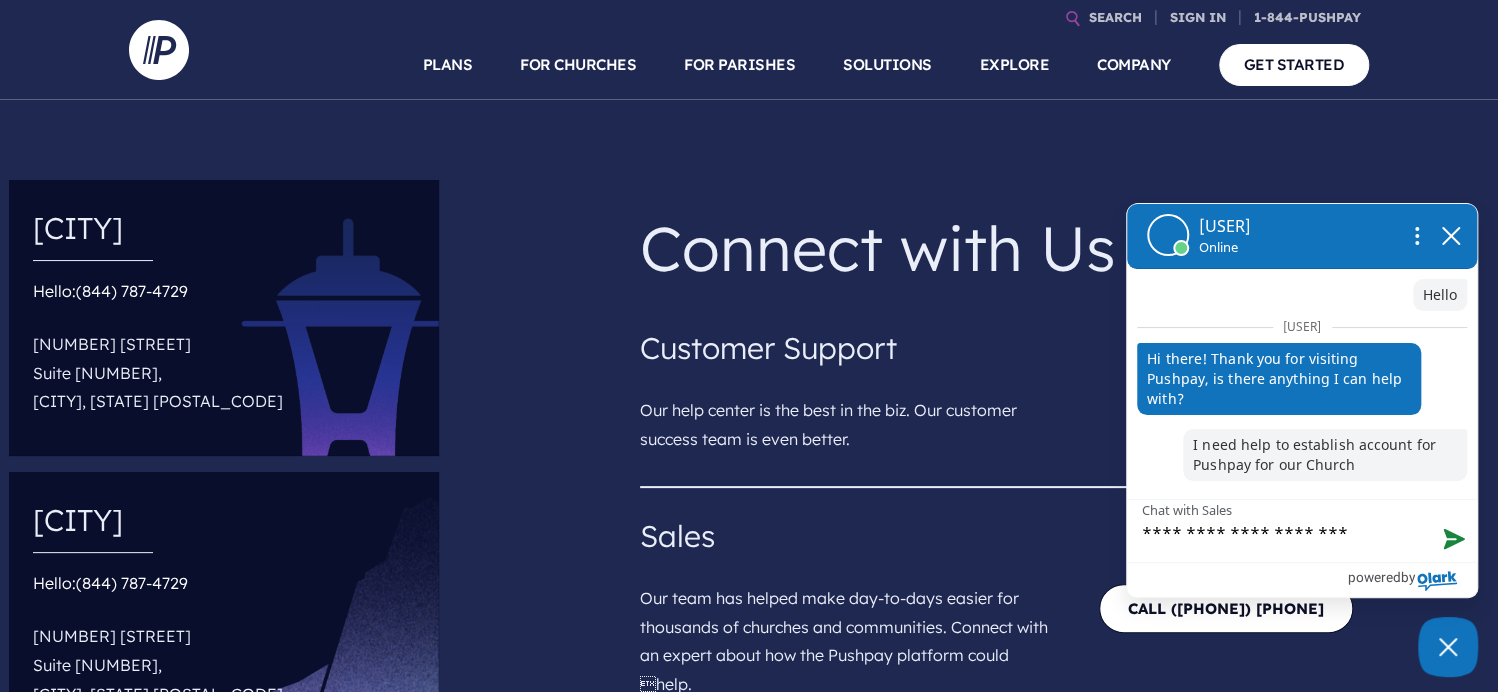 type on "**********" 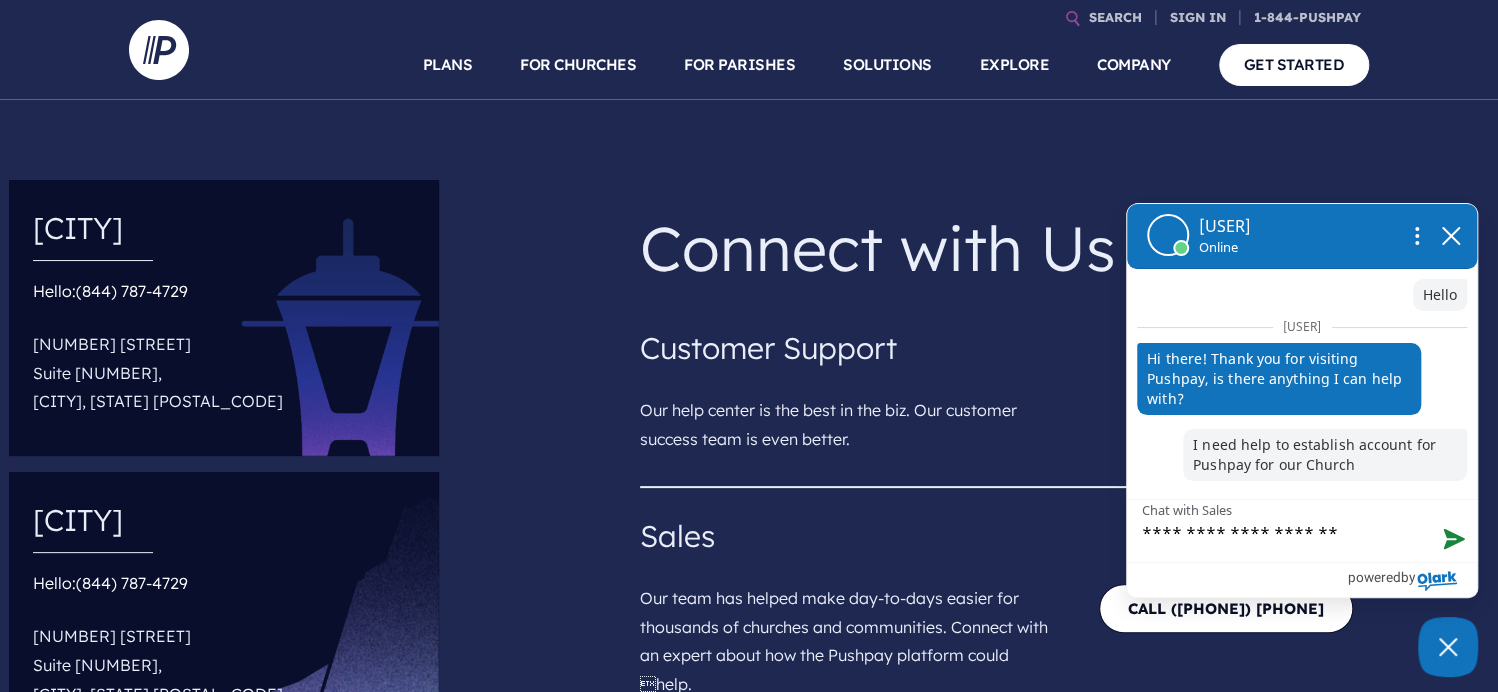 type on "**********" 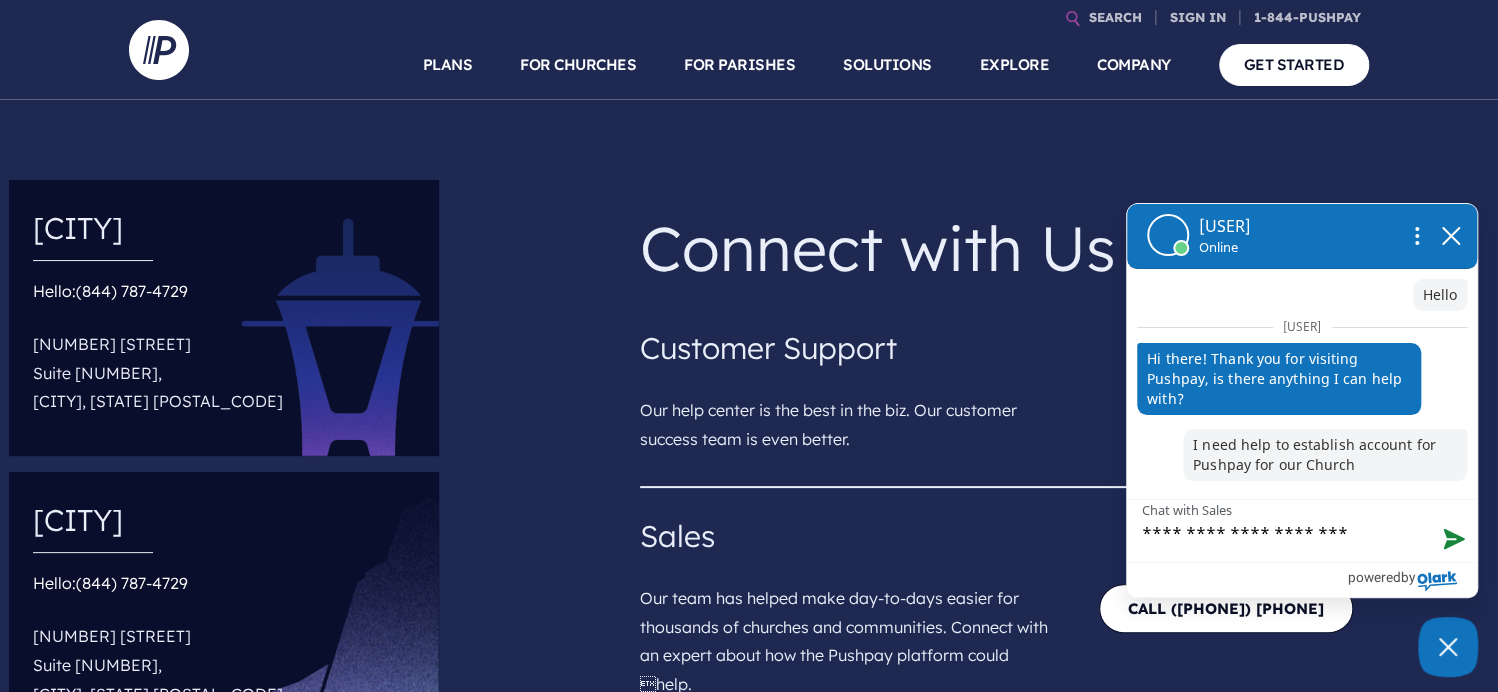 type on "**********" 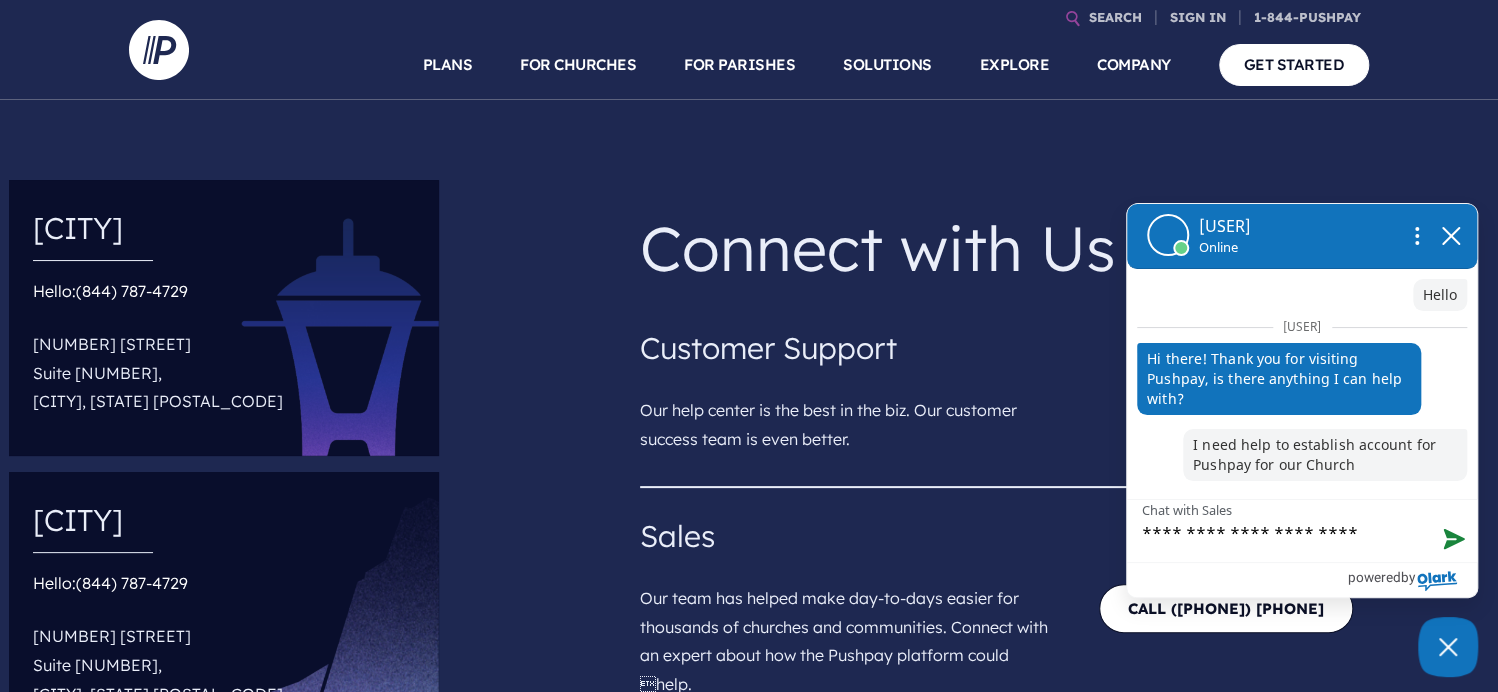 type 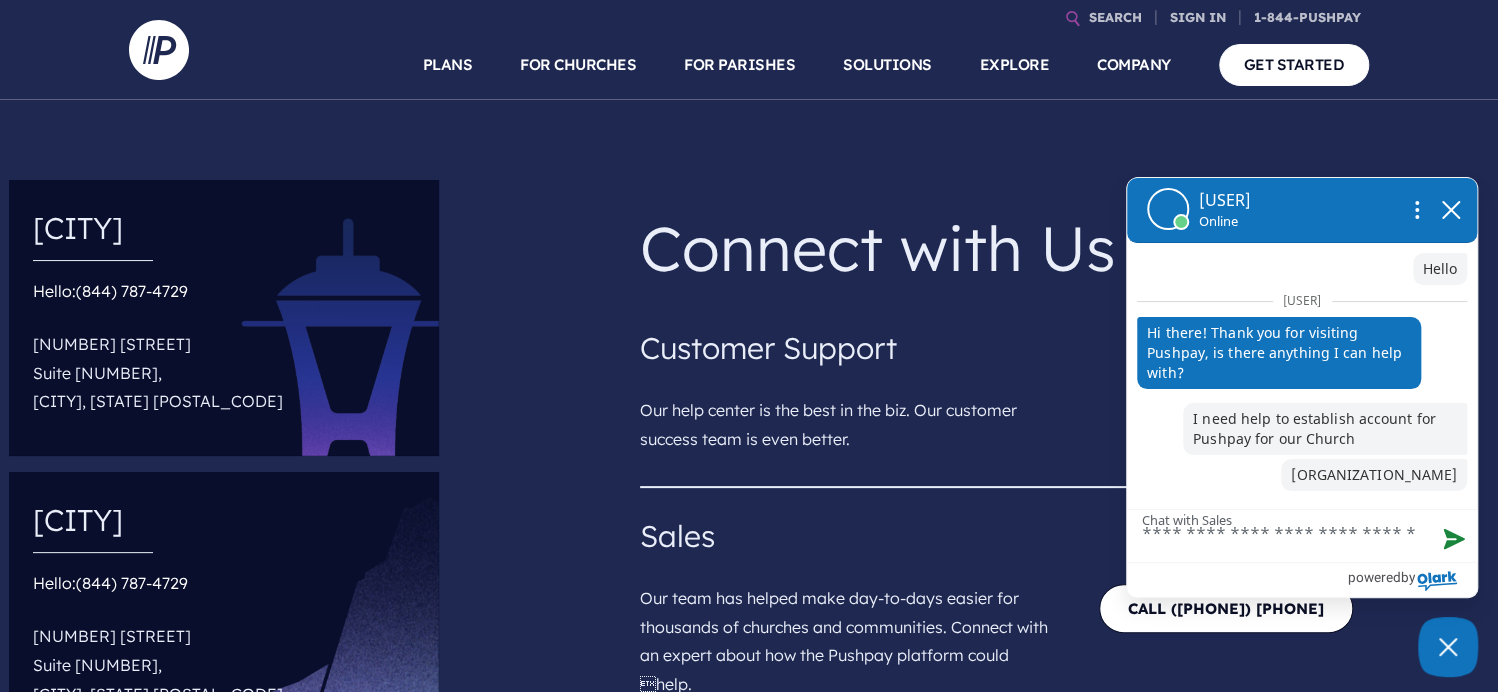 click on "Chat with Sales" at bounding box center [1302, 536] 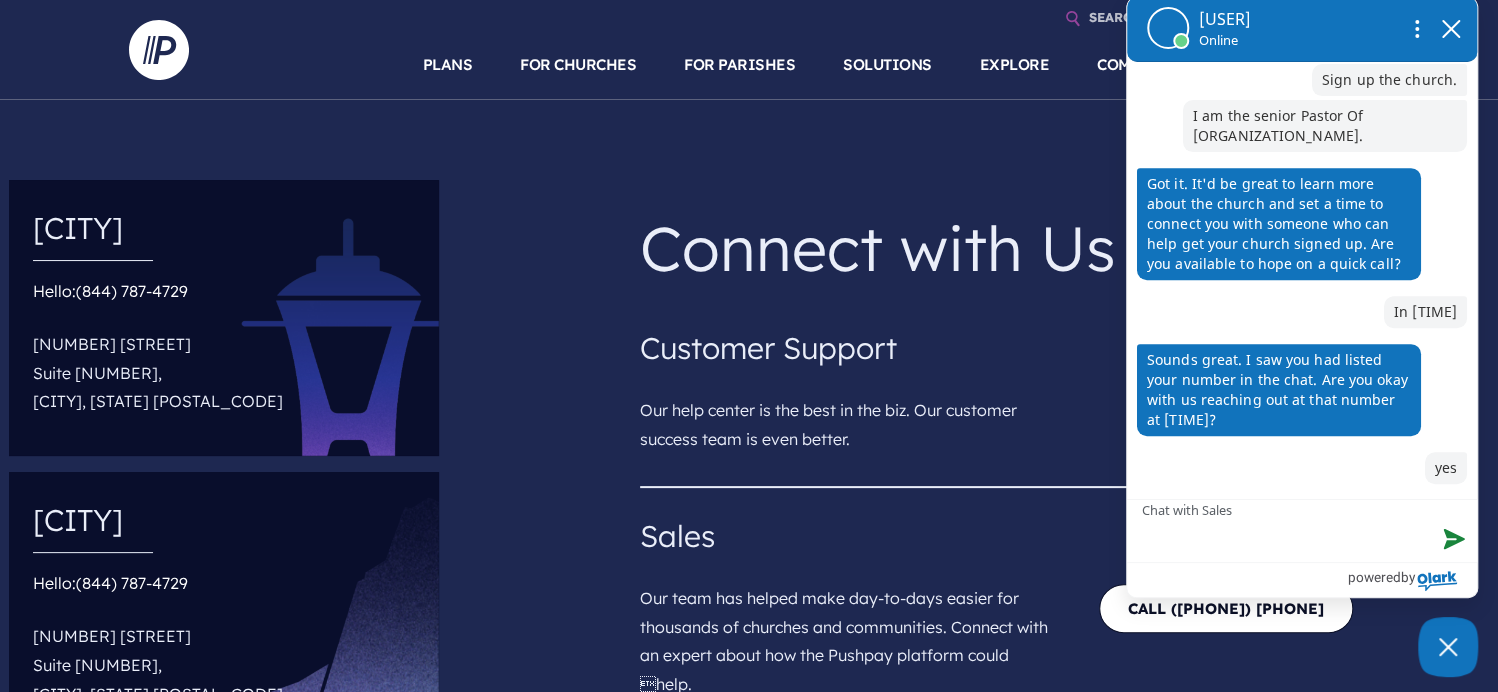 scroll, scrollTop: 474, scrollLeft: 0, axis: vertical 